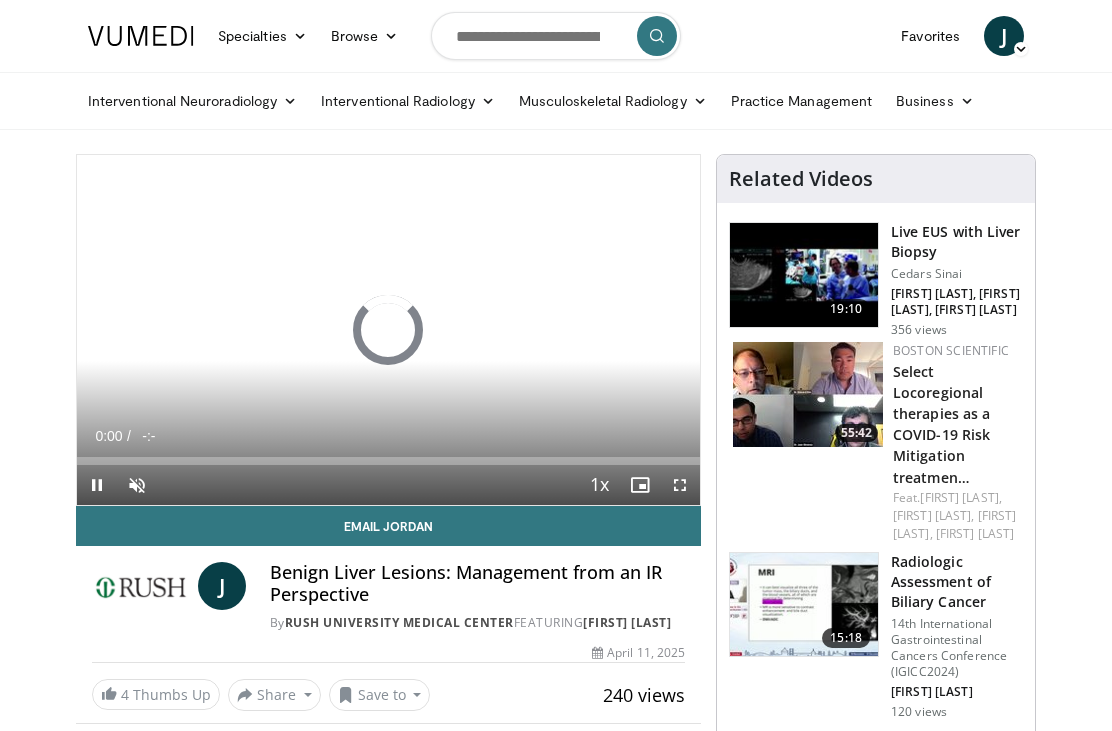 scroll, scrollTop: 0, scrollLeft: 0, axis: both 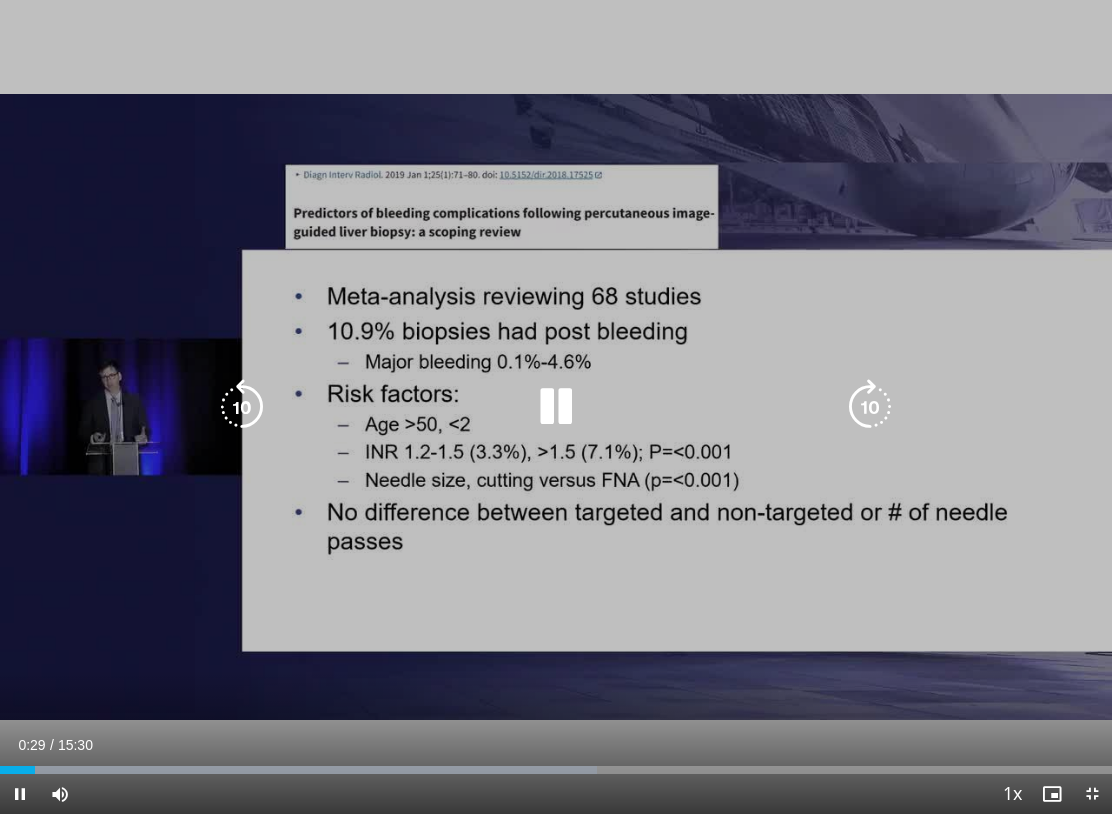 click at bounding box center [20, 794] 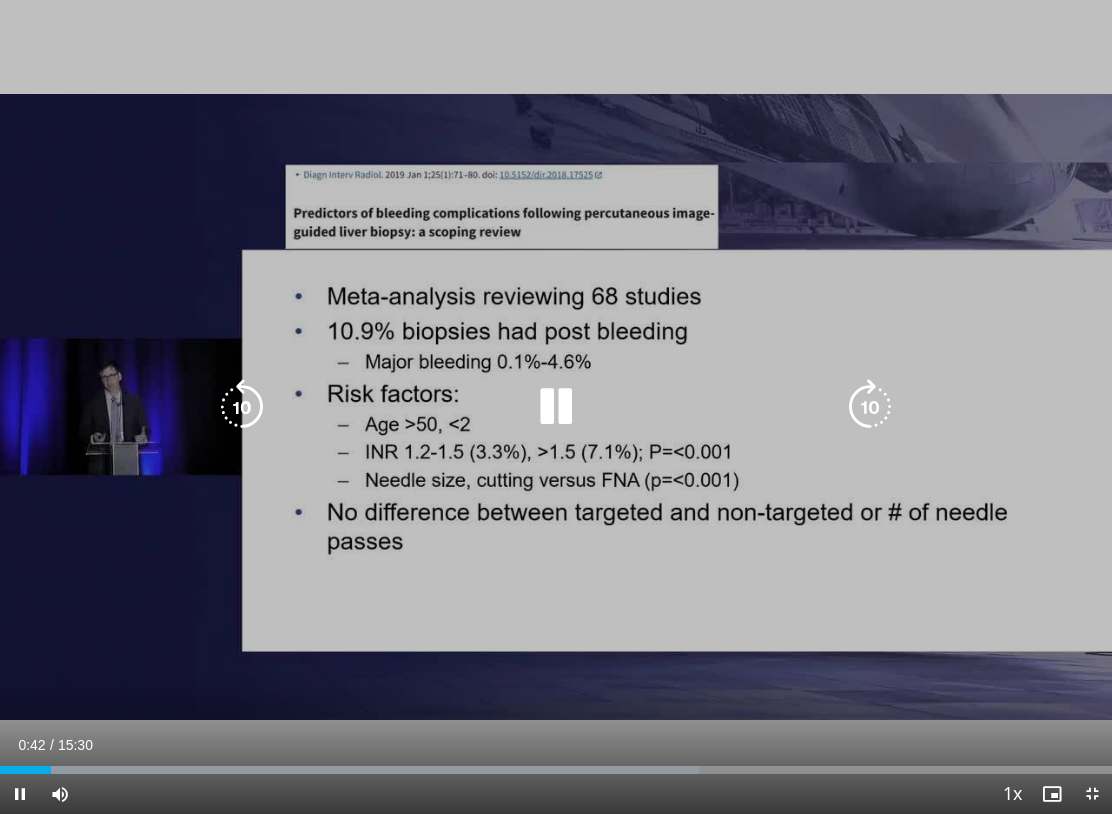 click at bounding box center [242, 407] 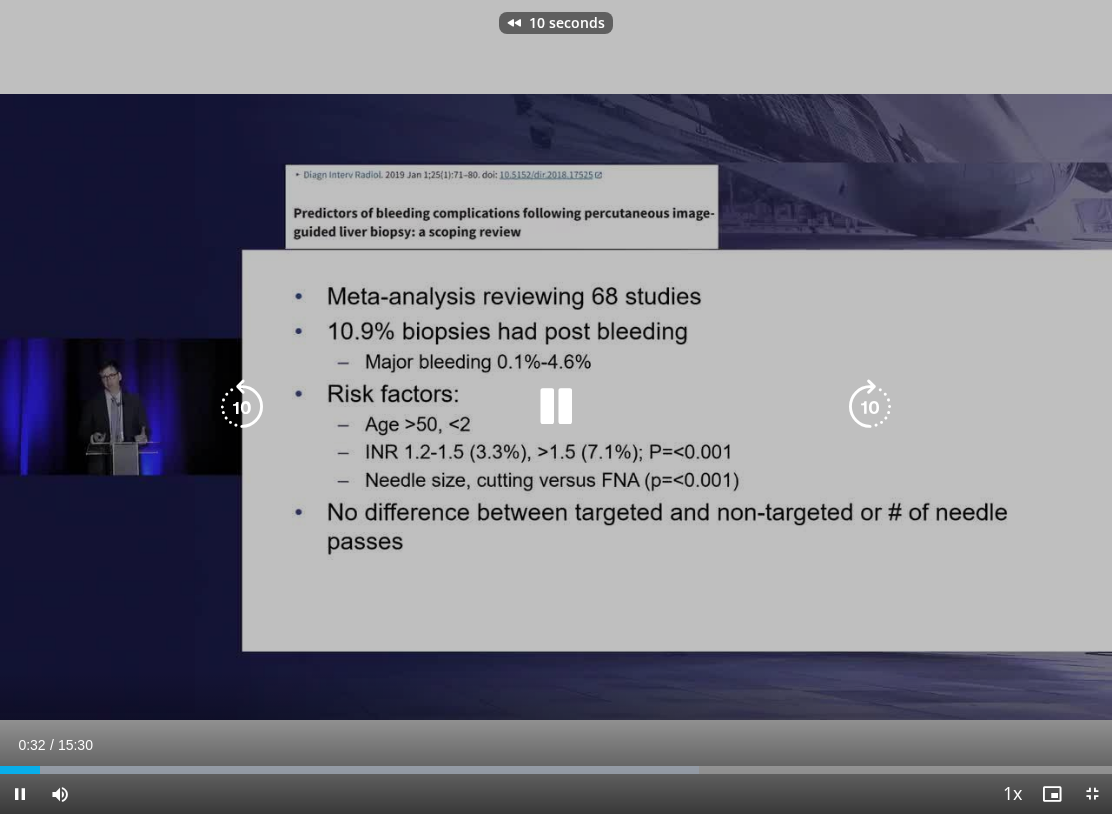 click at bounding box center [242, 407] 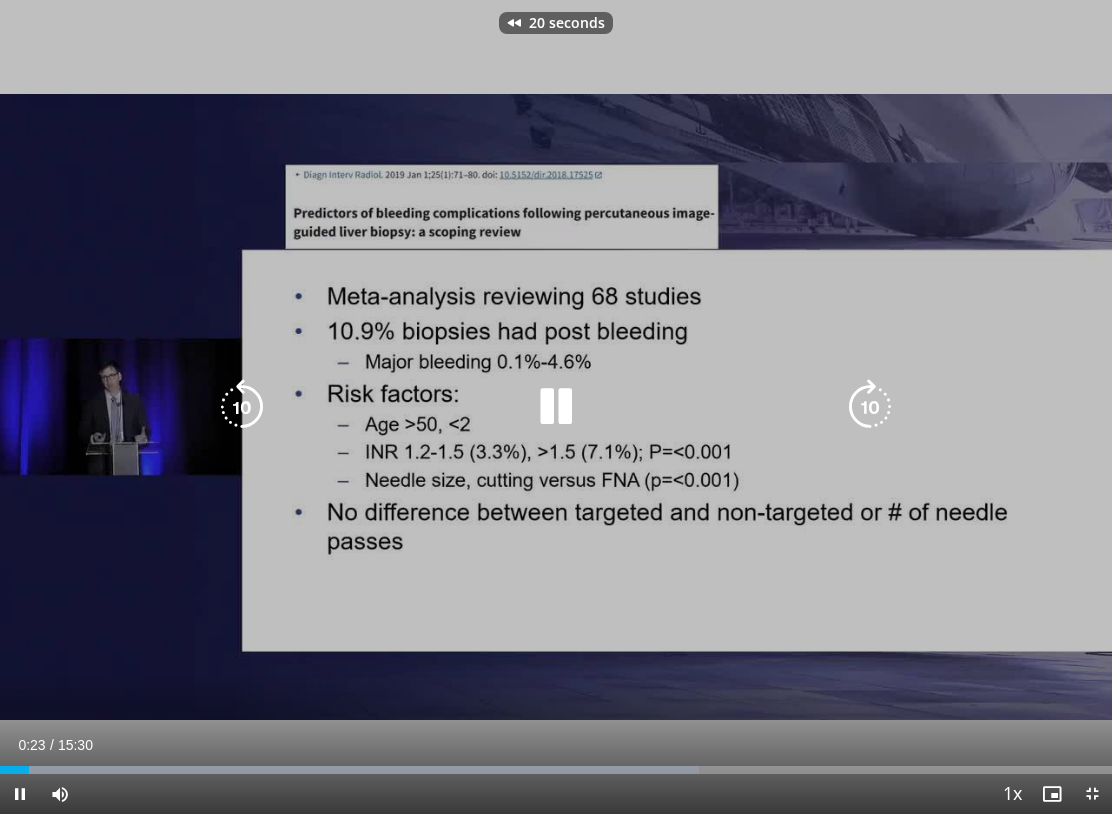click at bounding box center [242, 407] 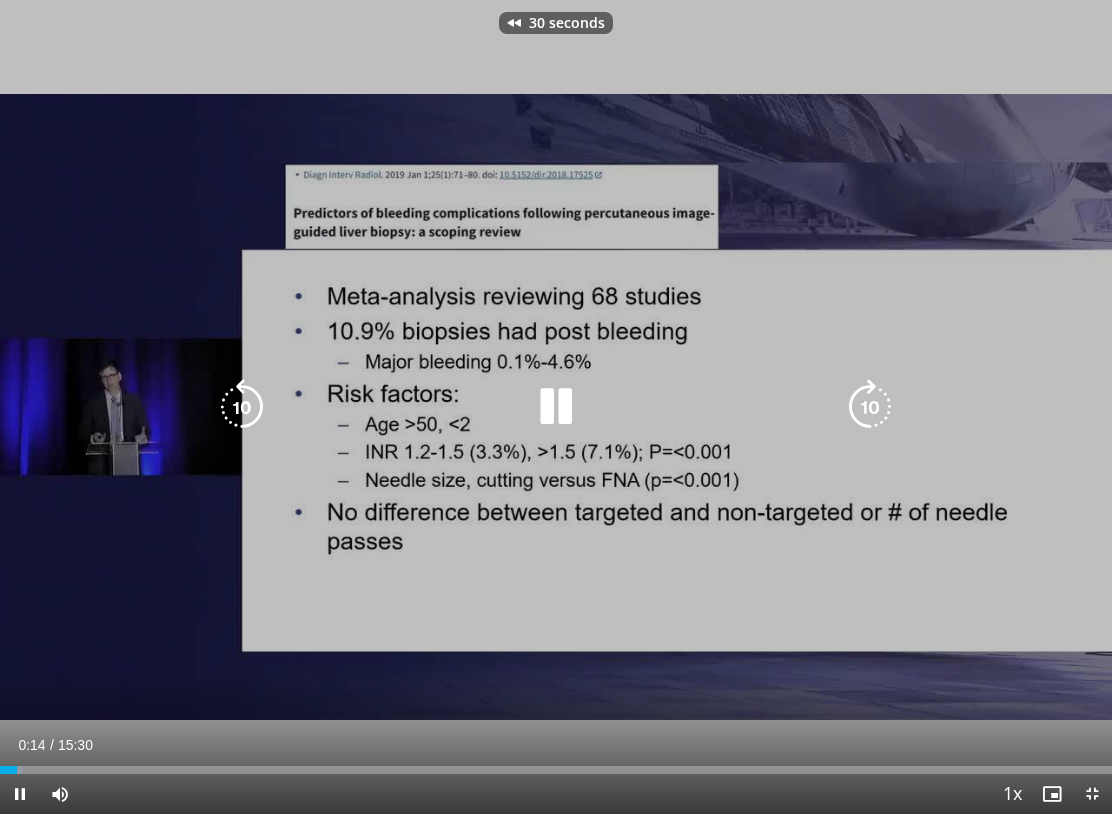 click at bounding box center [242, 407] 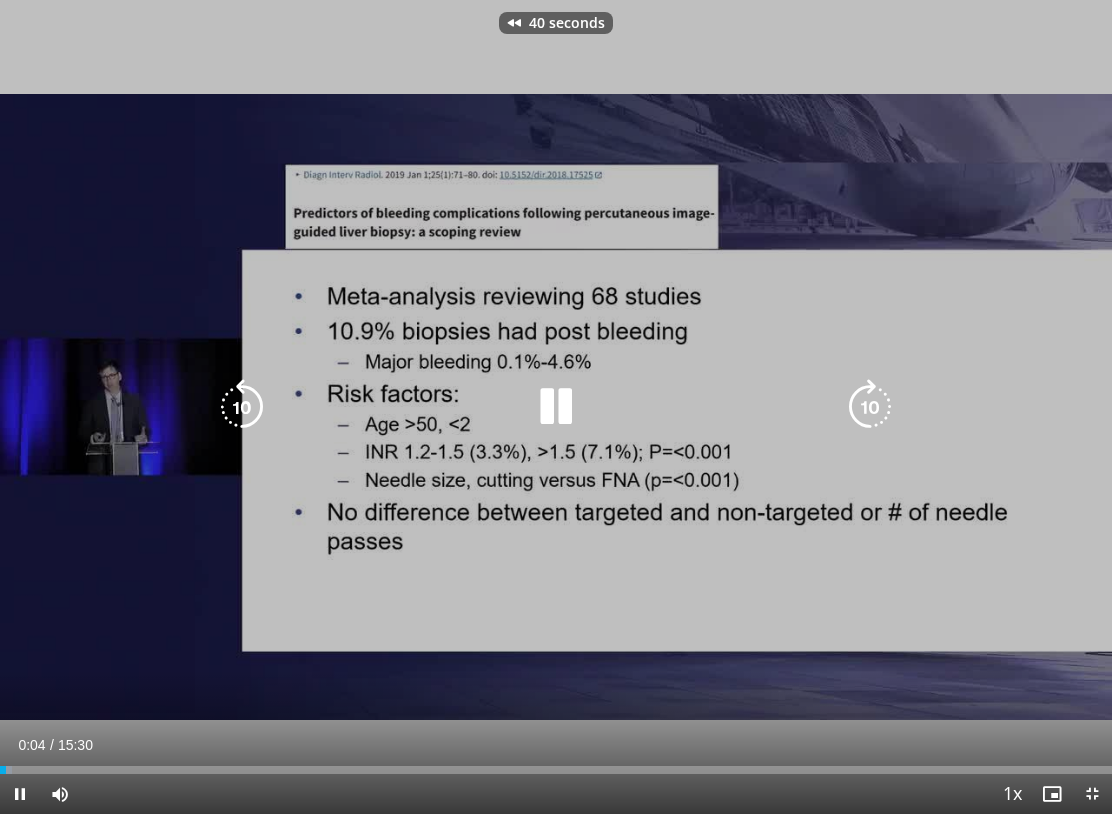 click at bounding box center (555, 407) 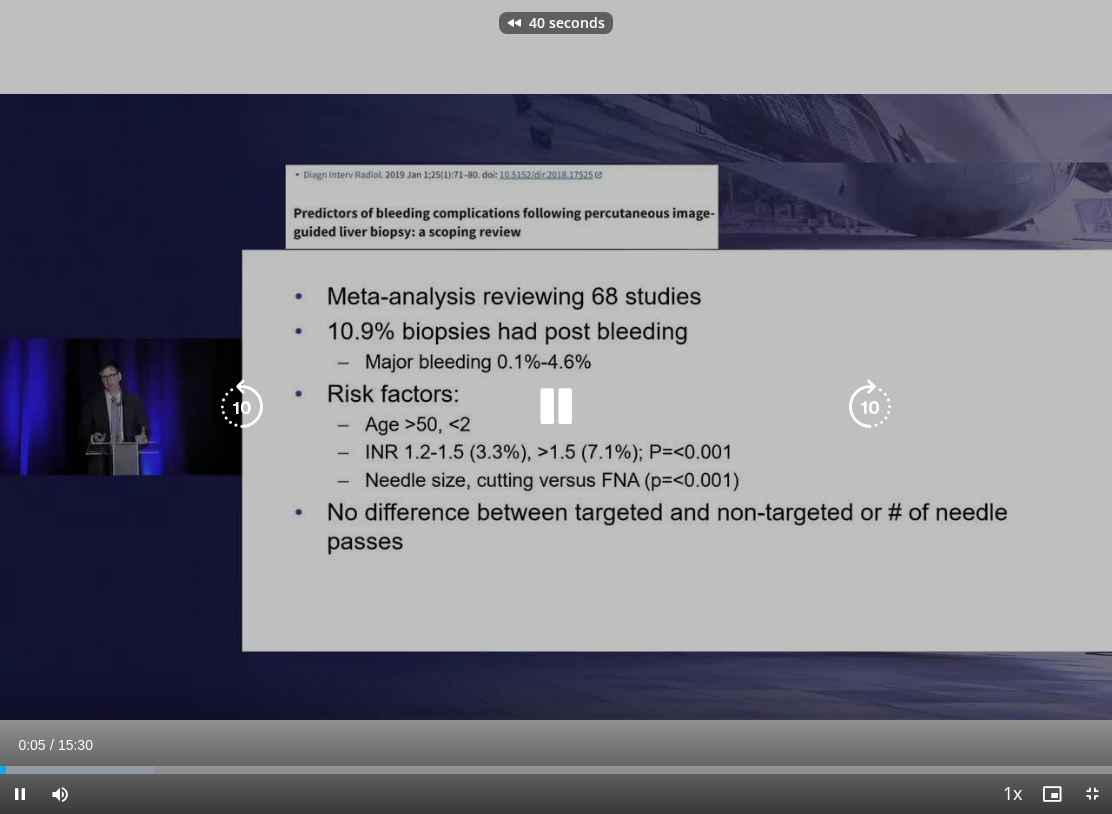 click at bounding box center [870, 407] 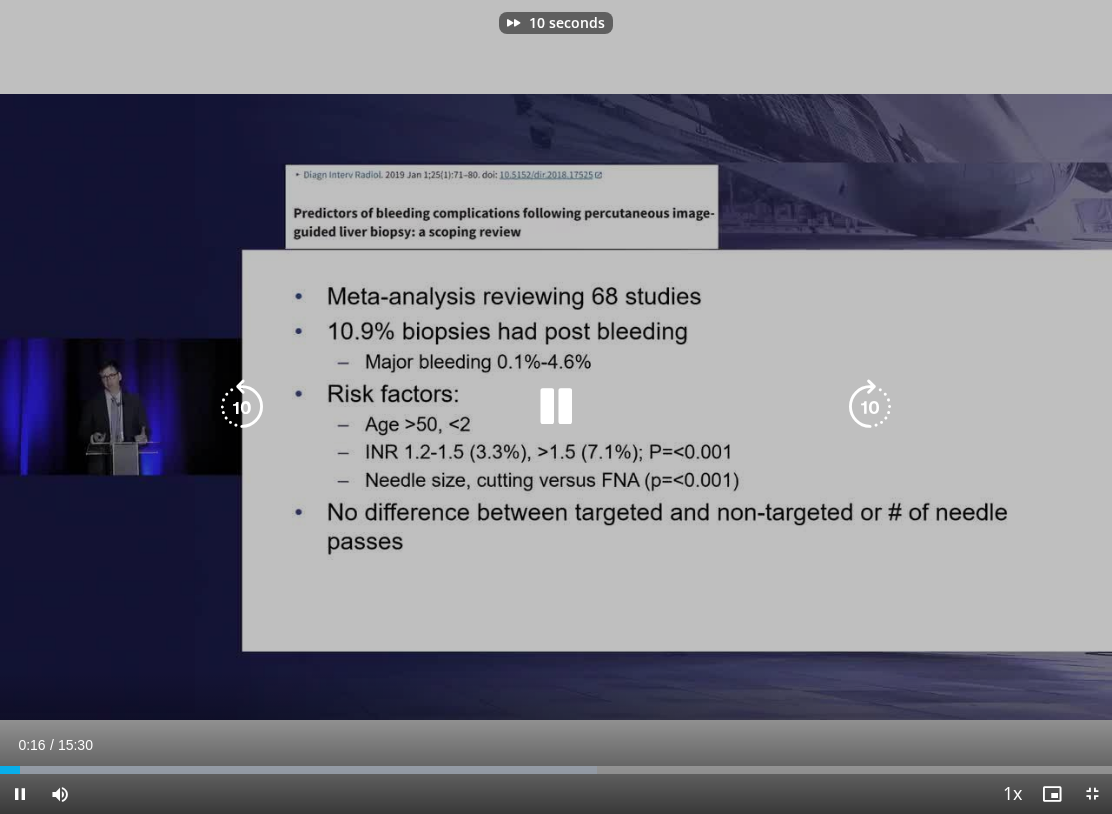 click at bounding box center [556, 407] 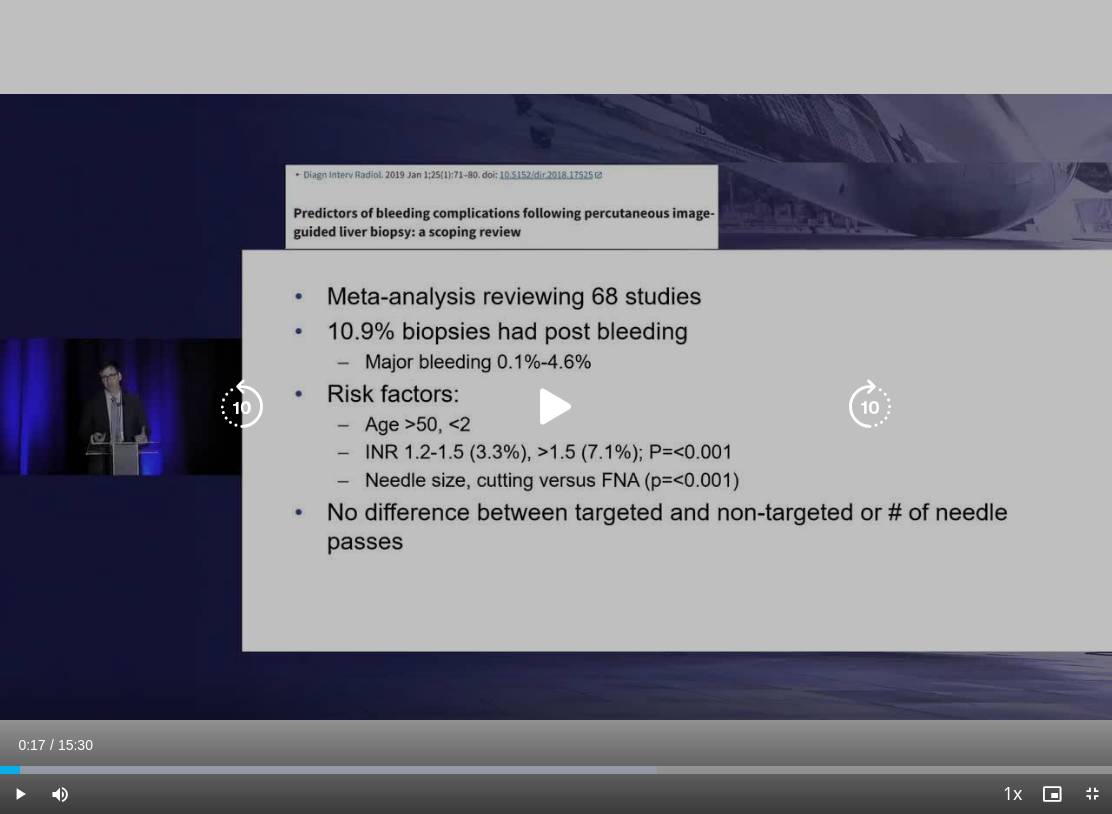 click at bounding box center [556, 407] 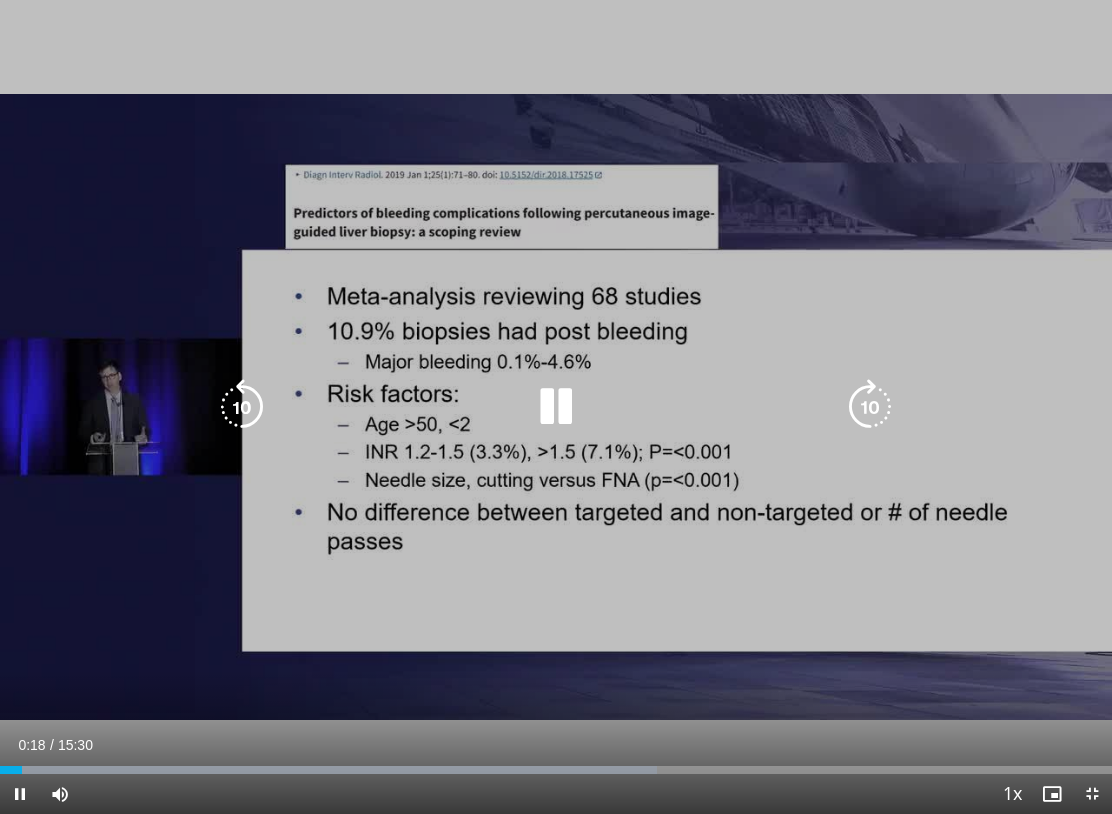 click on "10 seconds
Tap to unmute" at bounding box center [556, 407] 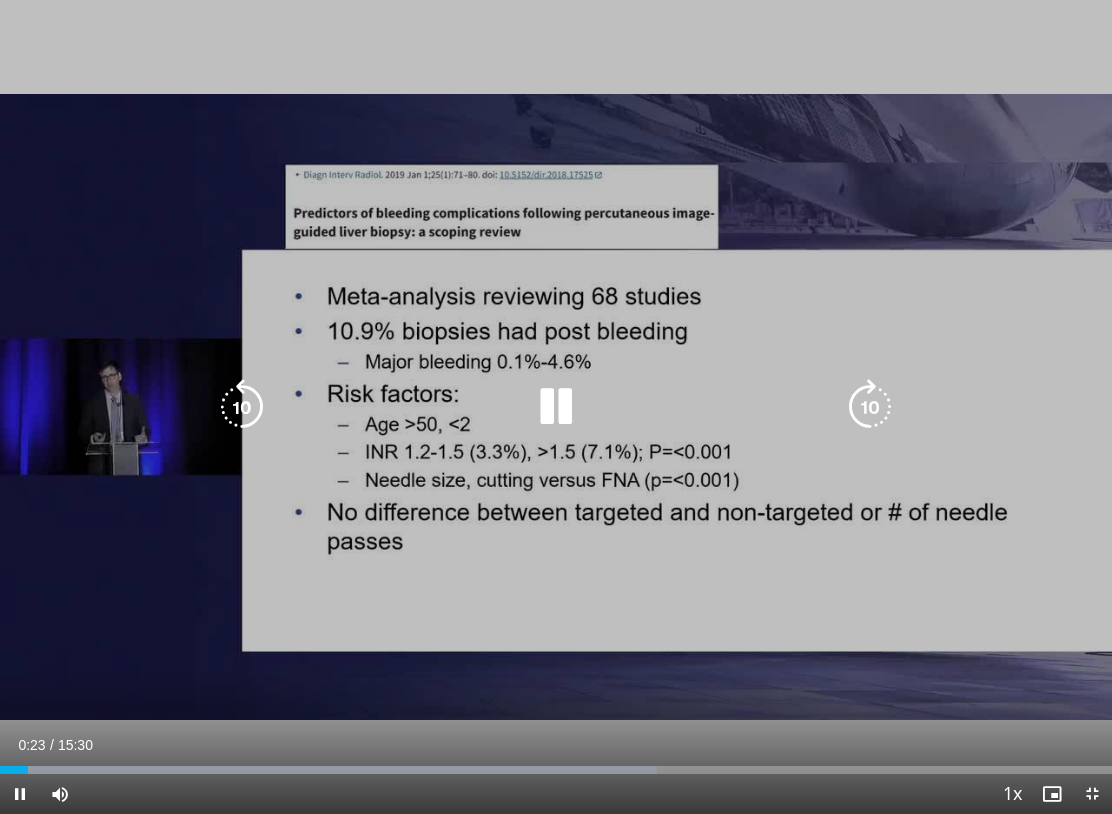click at bounding box center [556, 407] 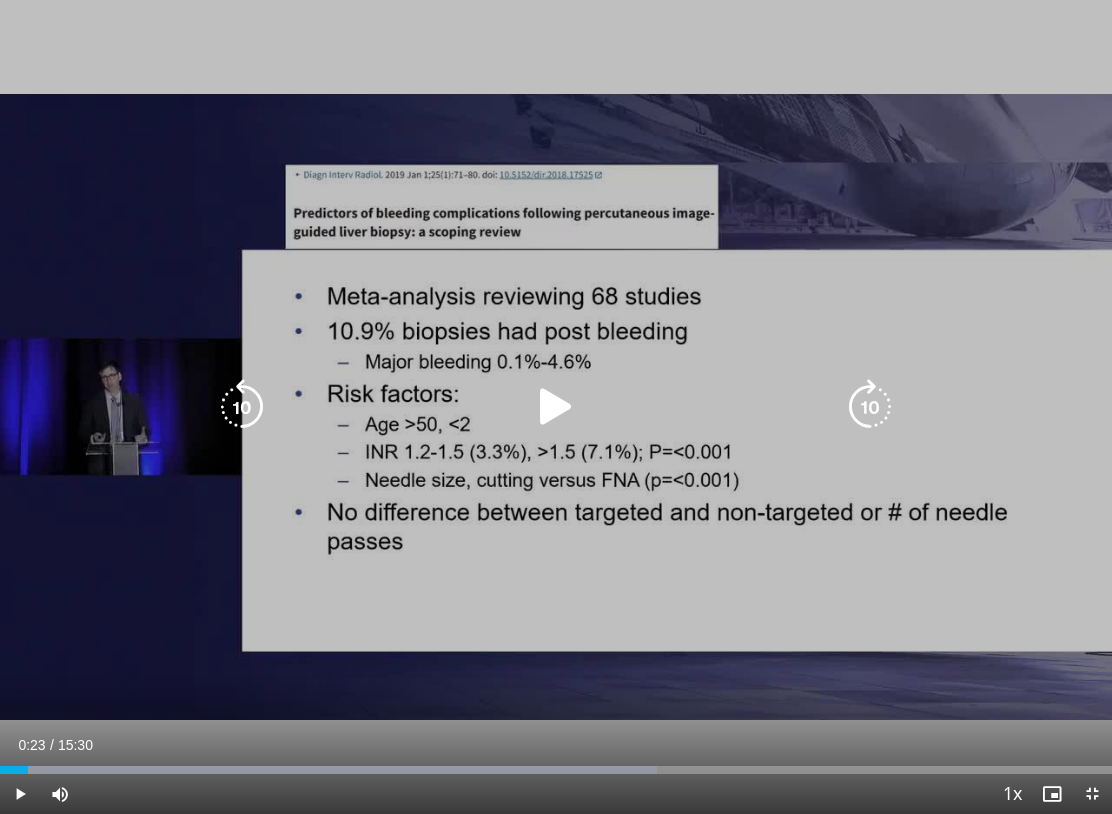 click at bounding box center (556, 407) 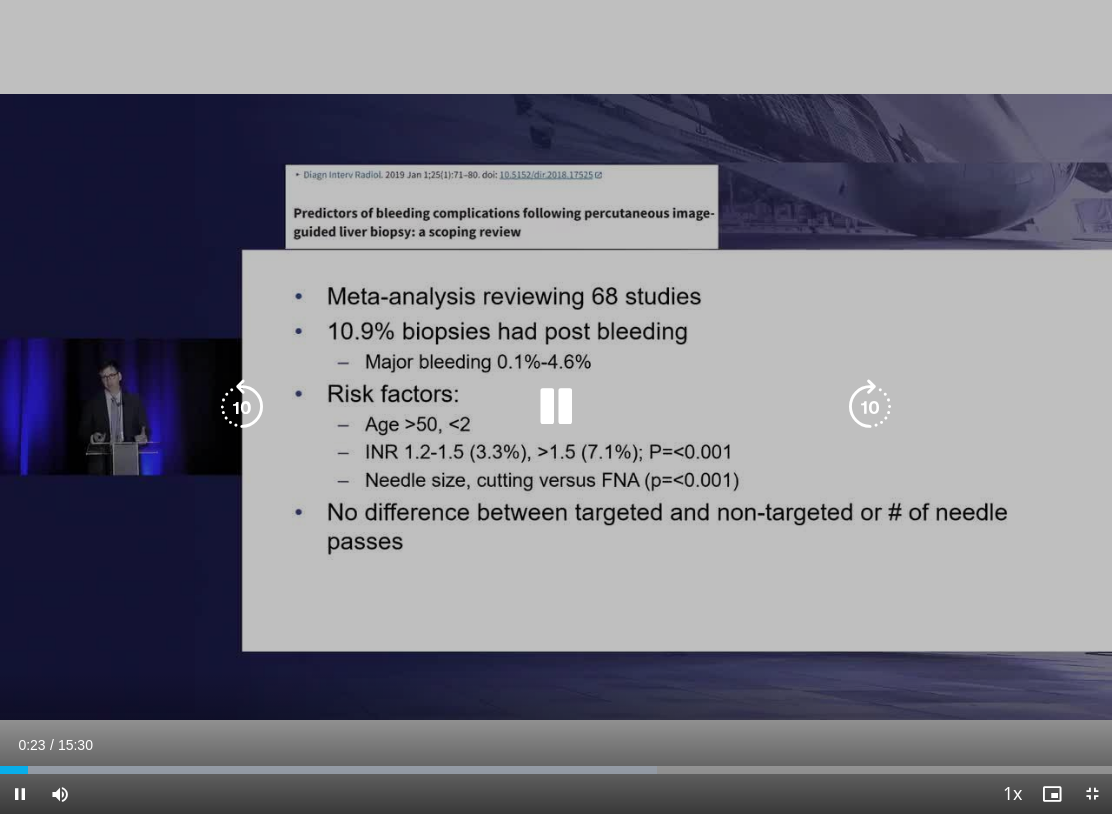 click on "10 seconds
Tap to unmute" at bounding box center (556, 407) 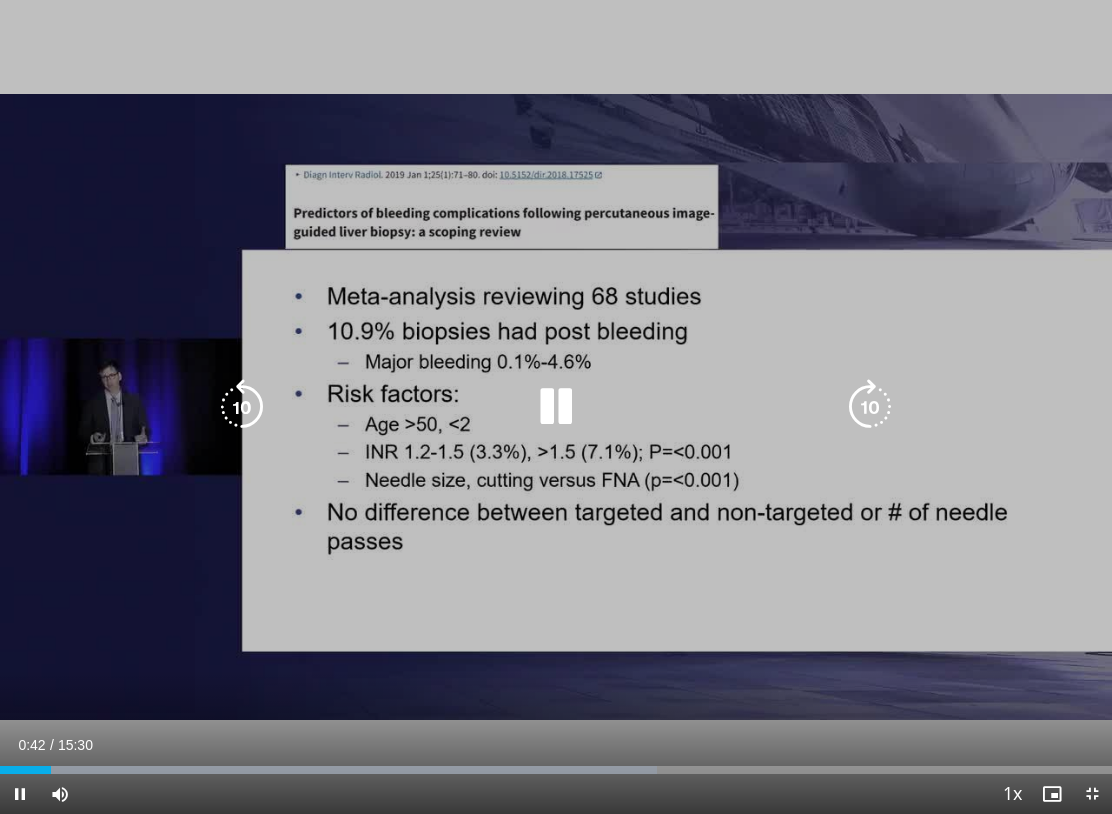 click at bounding box center (556, 407) 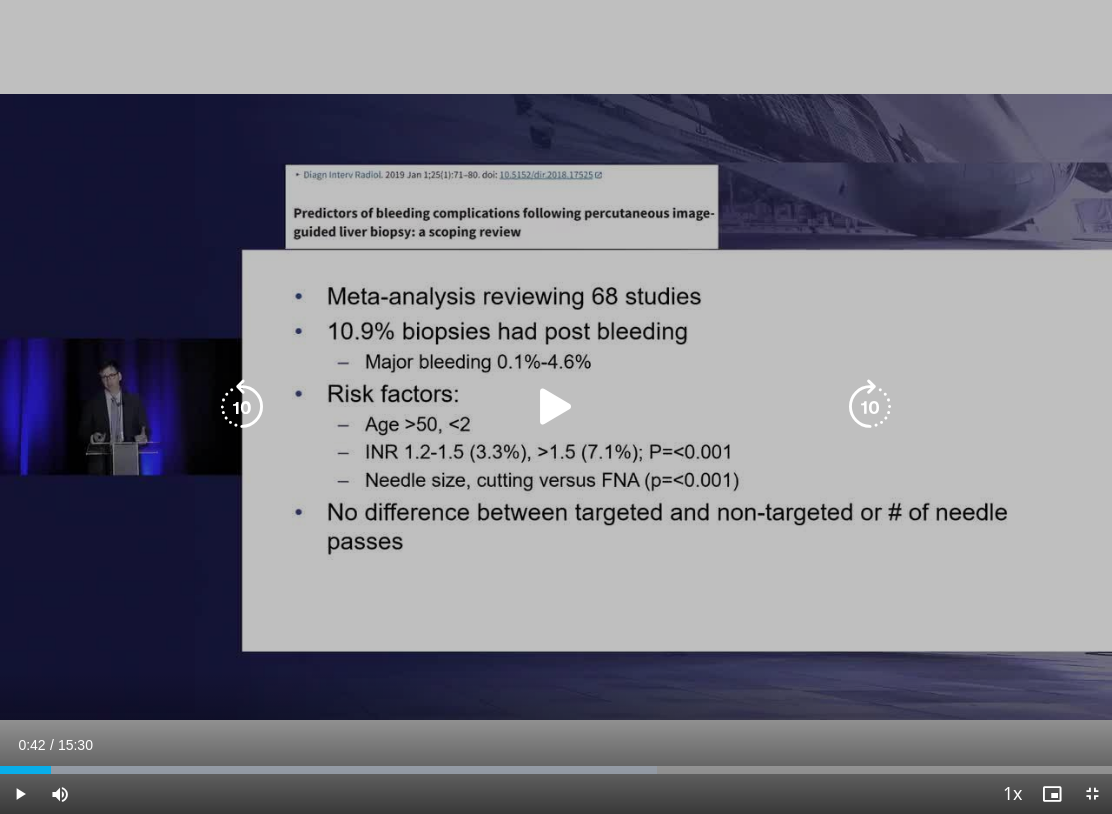 click at bounding box center [556, 407] 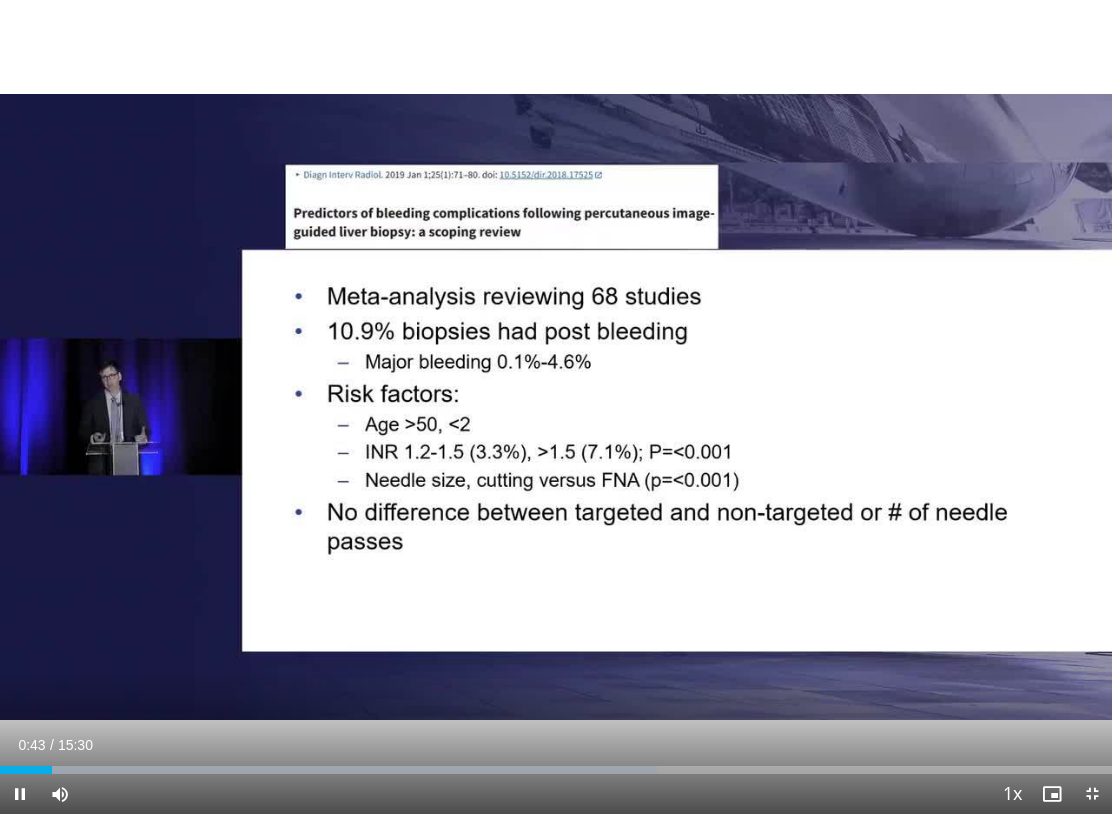 click on "10 seconds
Tap to unmute" at bounding box center (556, 407) 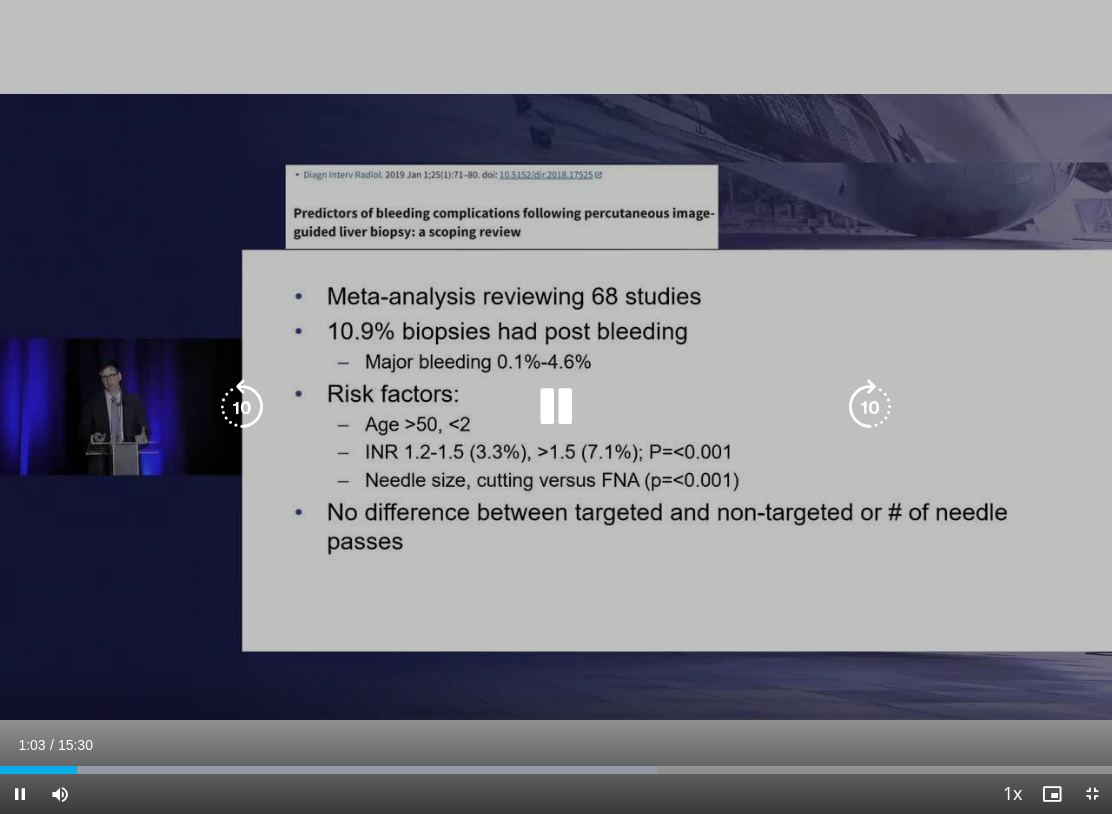 click at bounding box center (556, 407) 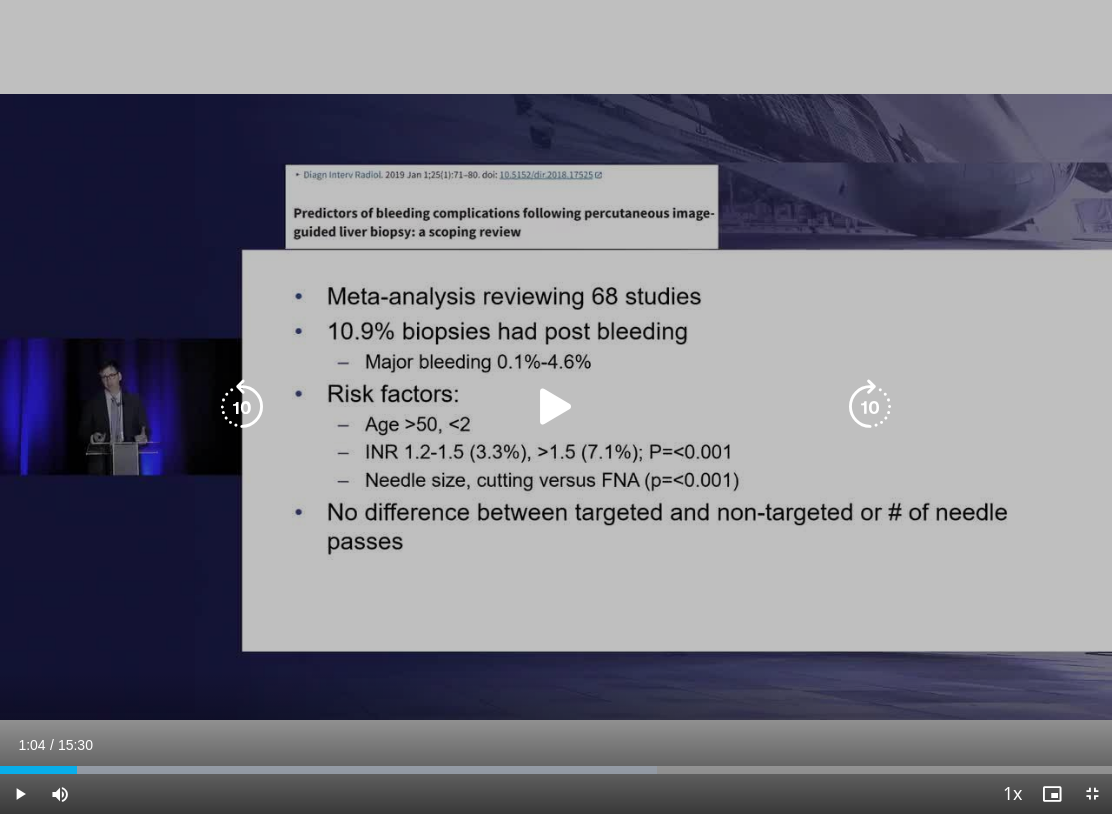 click at bounding box center [556, 407] 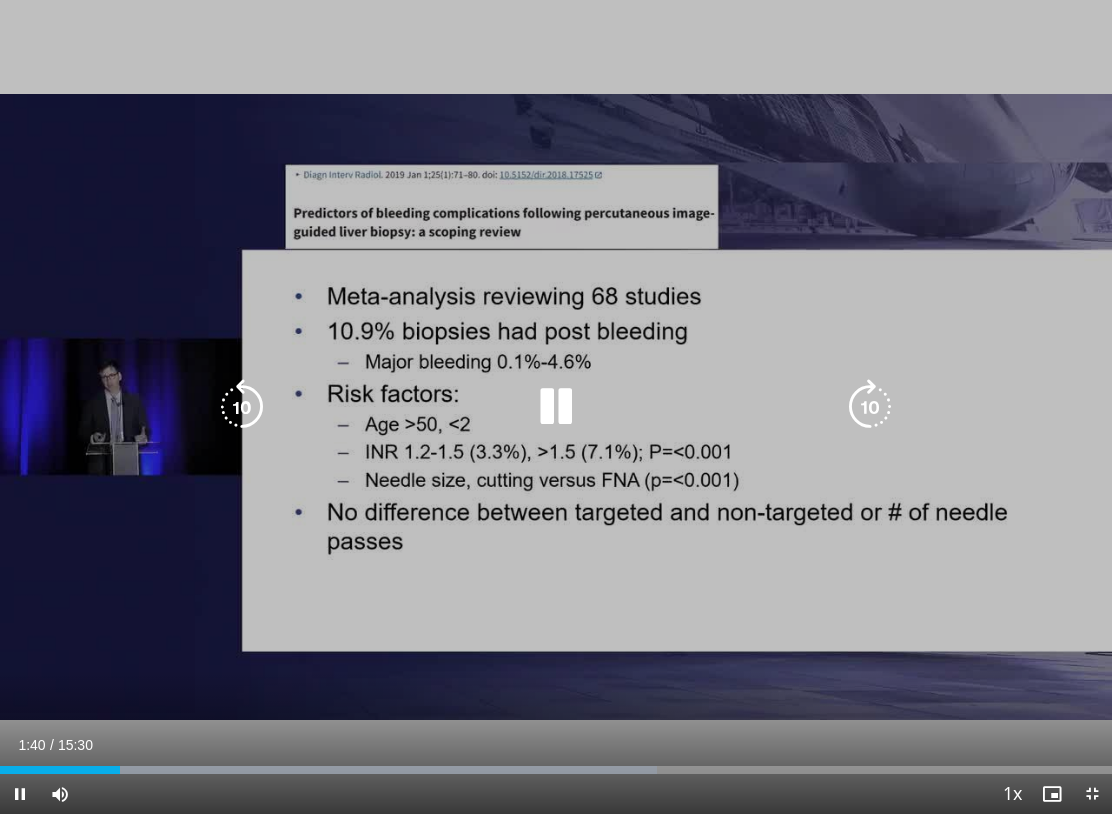 click at bounding box center (556, 407) 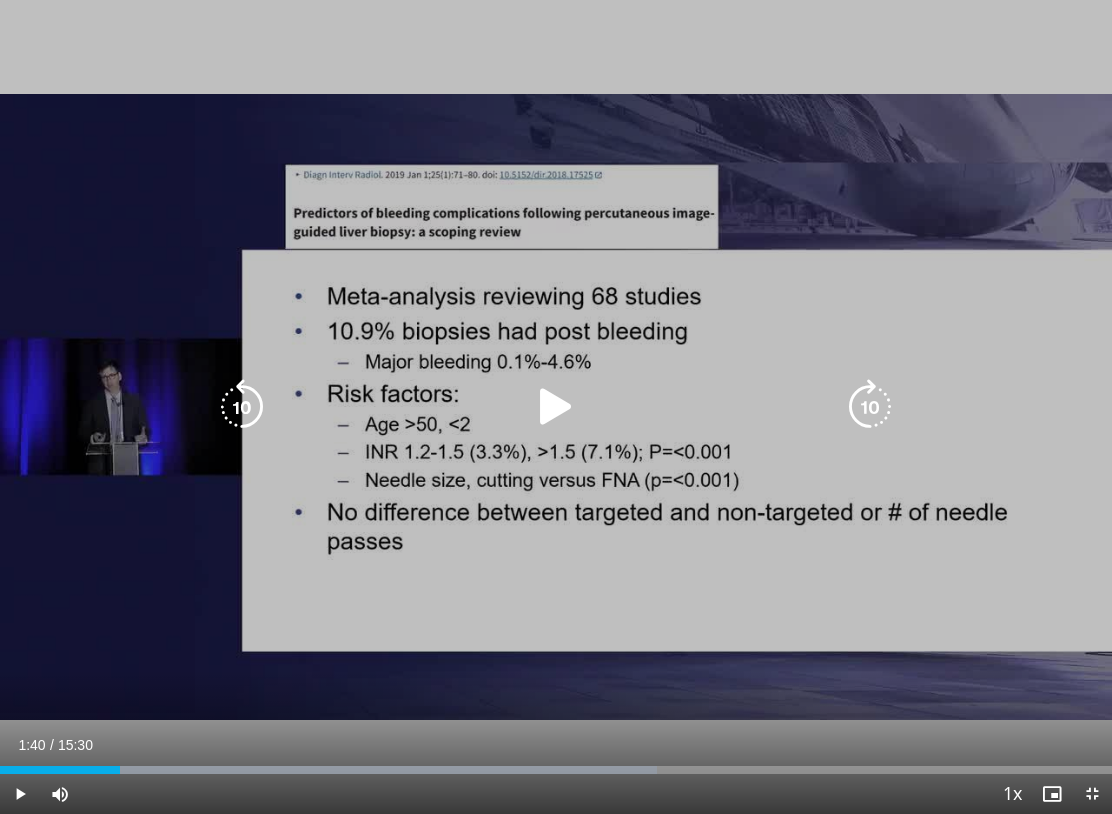 click at bounding box center [556, 407] 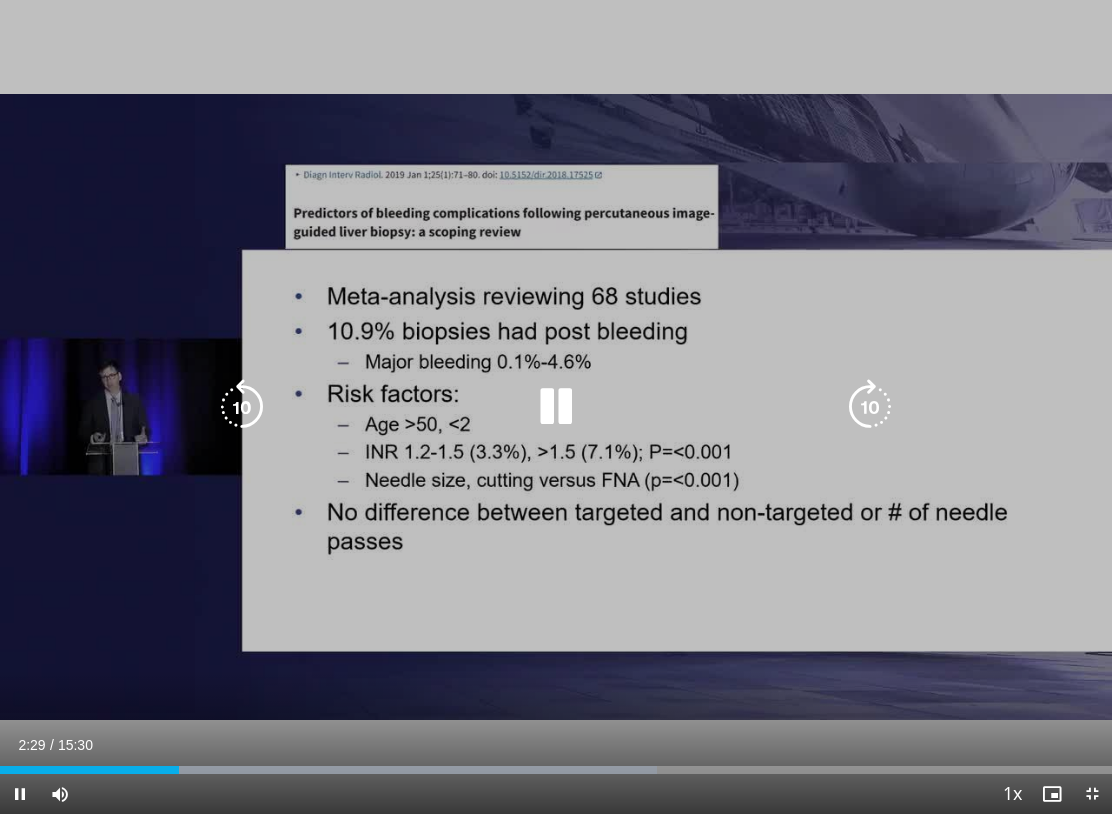 click at bounding box center (556, 407) 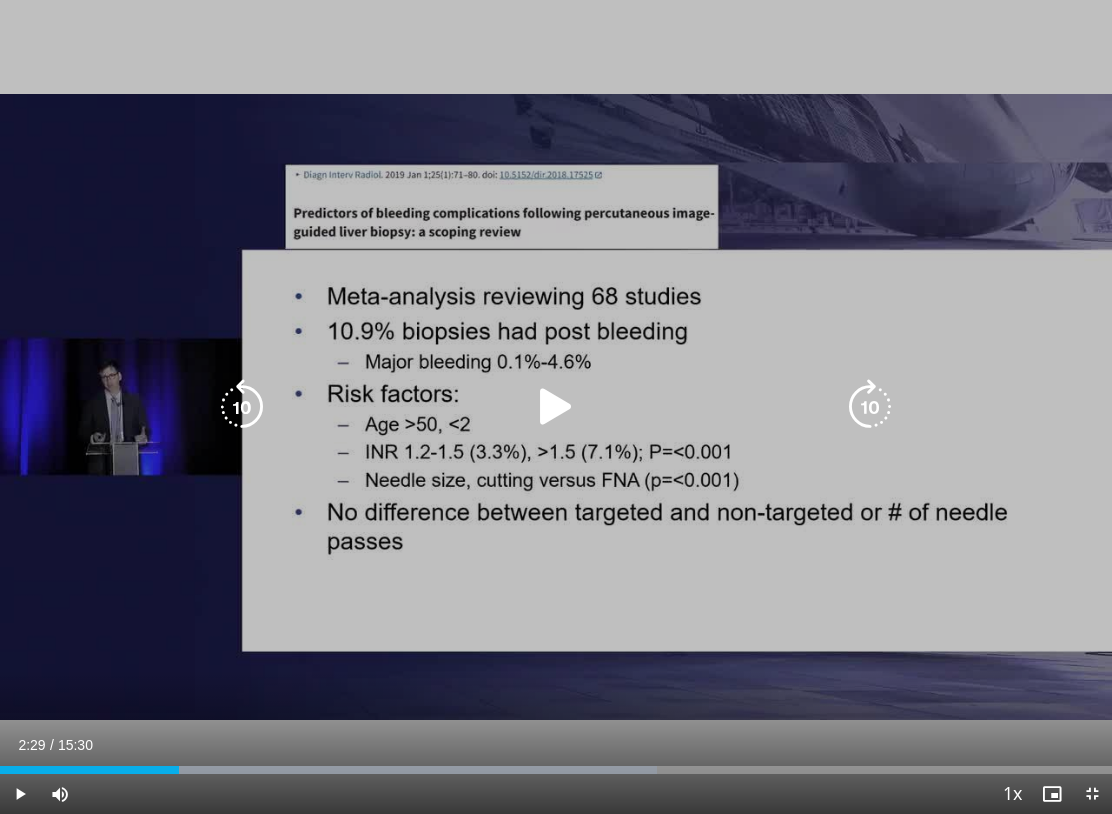 click at bounding box center [556, 407] 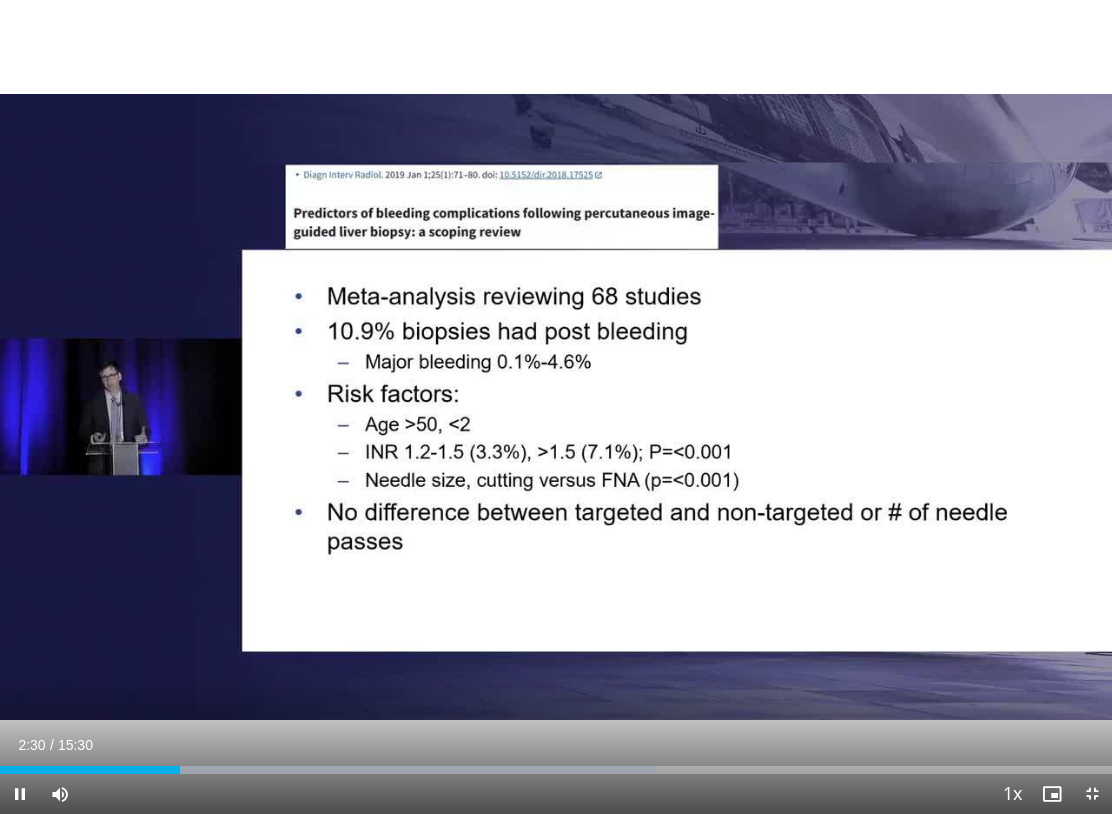 click on "10 seconds
Tap to unmute" at bounding box center (556, 407) 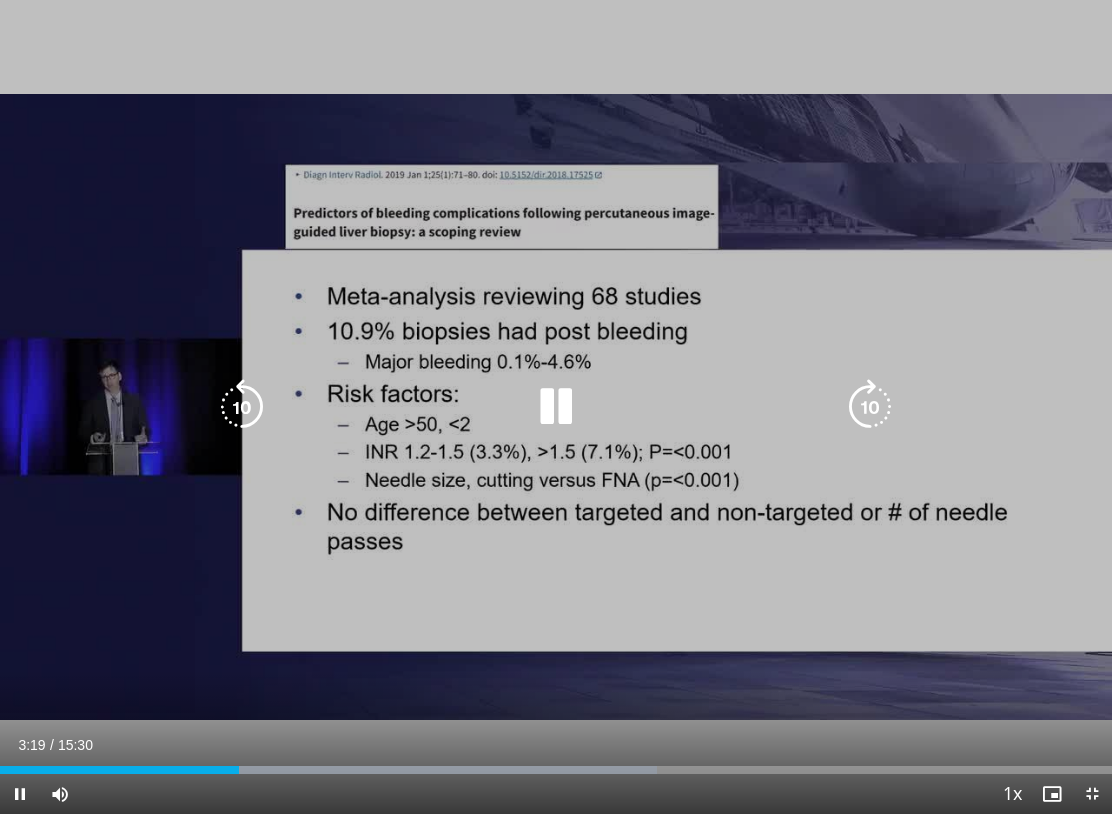 click at bounding box center [556, 407] 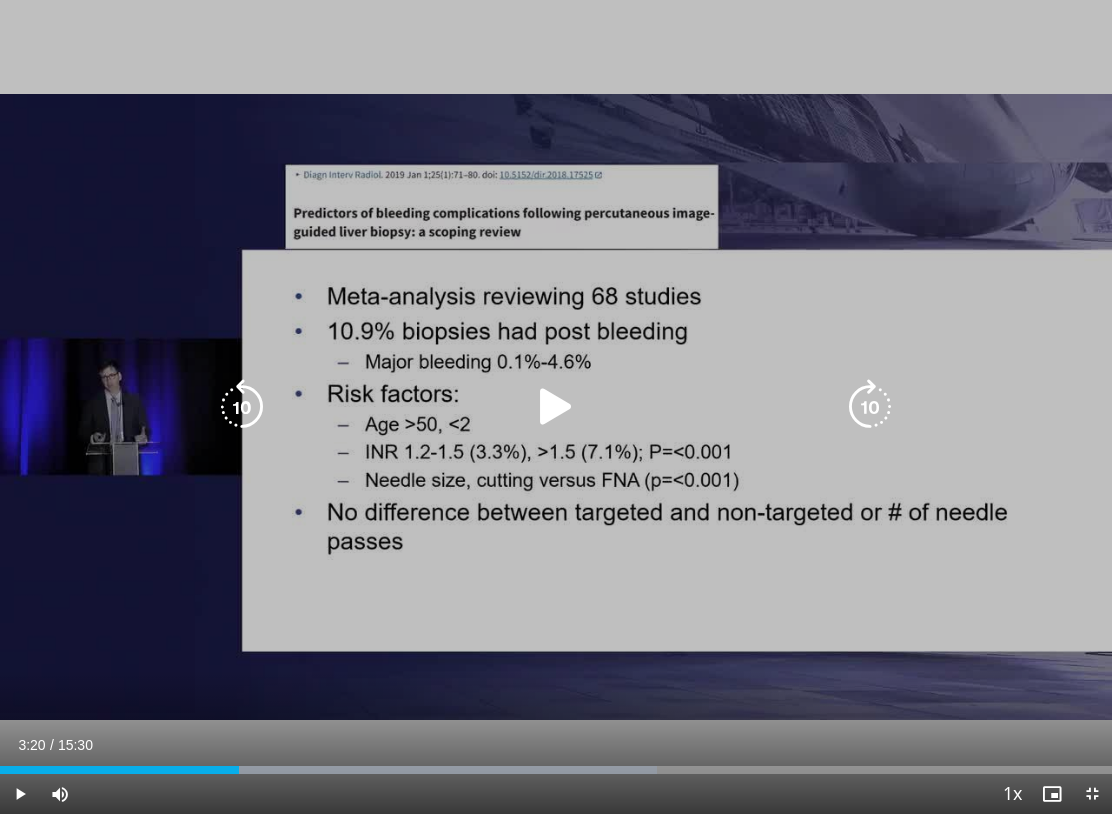 click at bounding box center (242, 407) 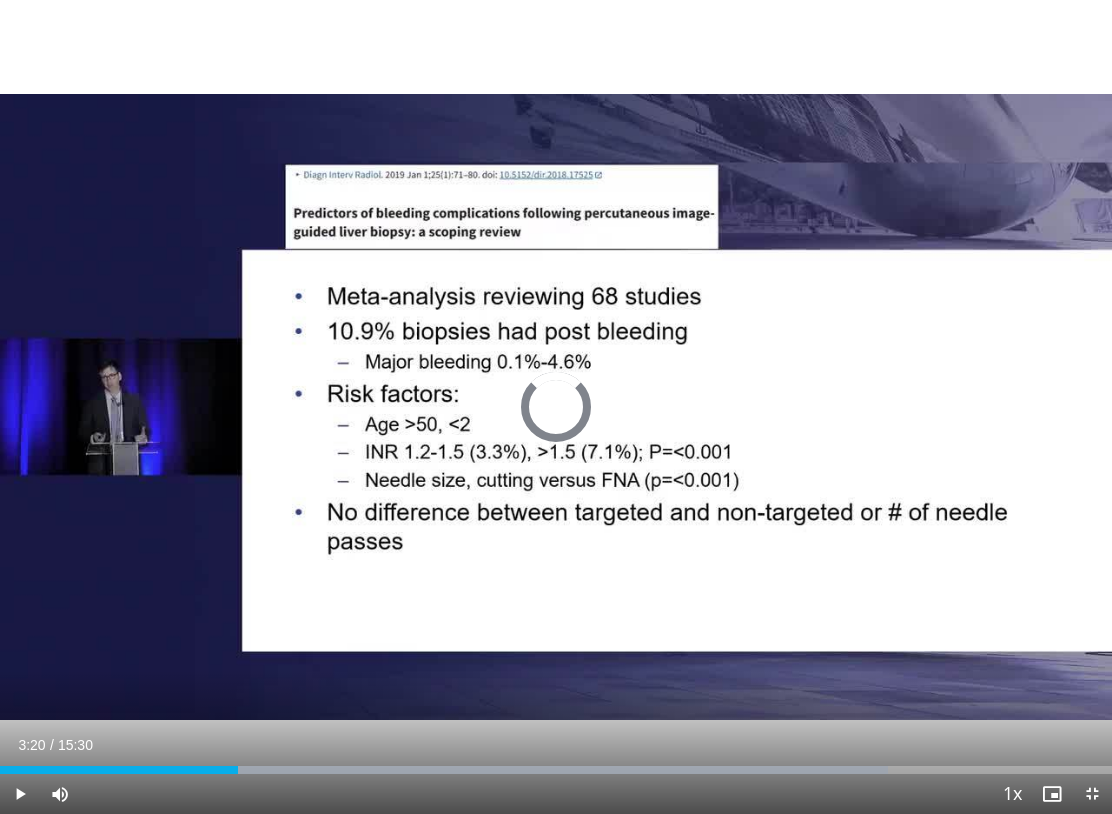click at bounding box center (119, 770) 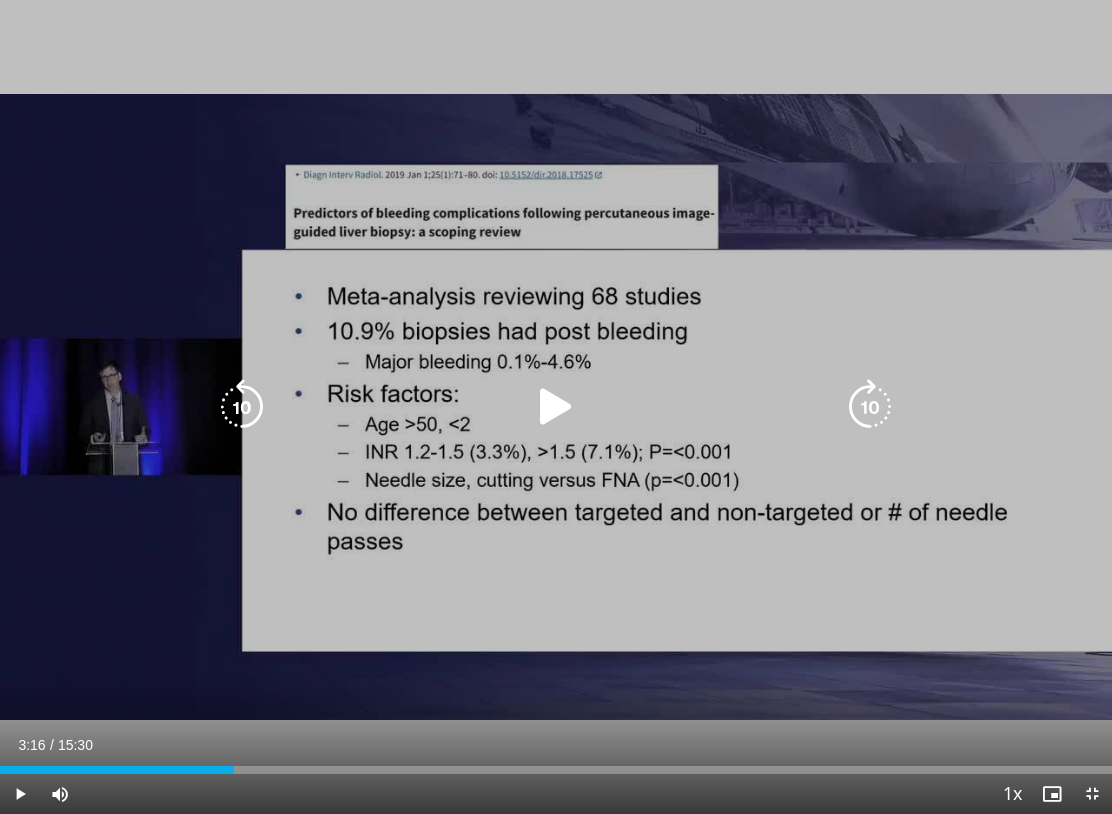 click at bounding box center (556, 407) 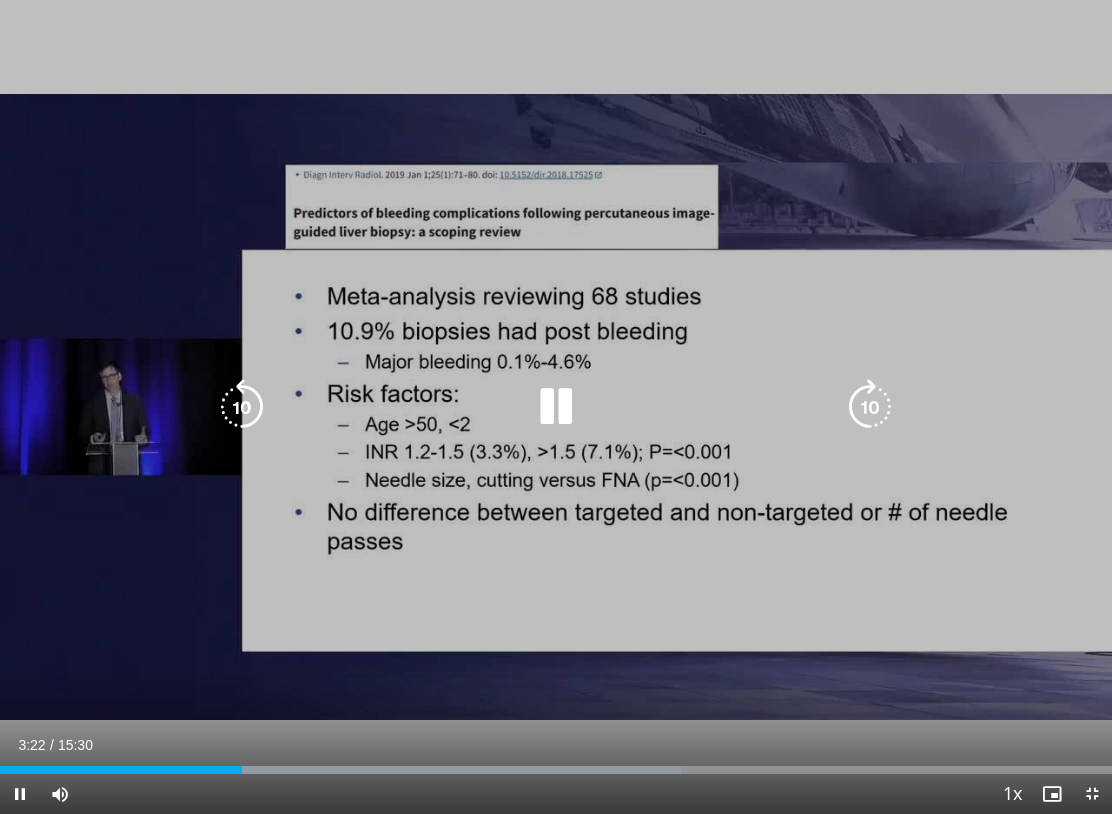 click at bounding box center (556, 407) 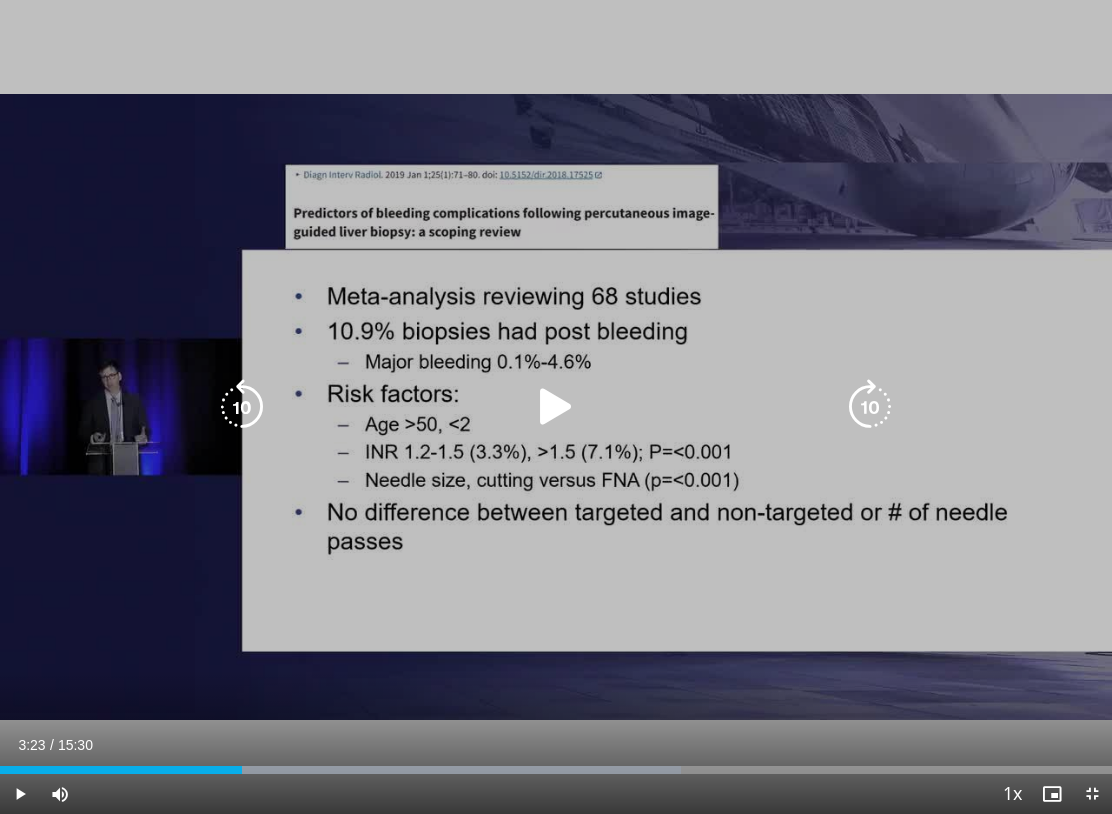 click at bounding box center (556, 407) 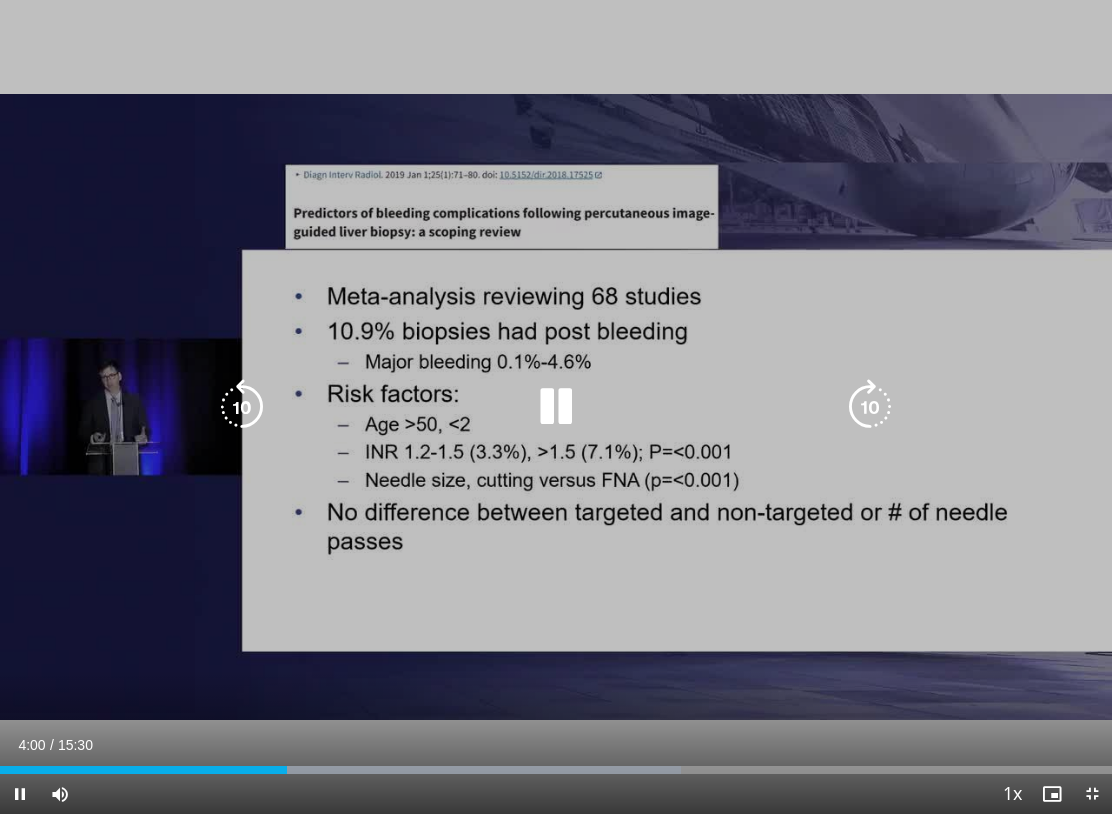 click at bounding box center (556, 407) 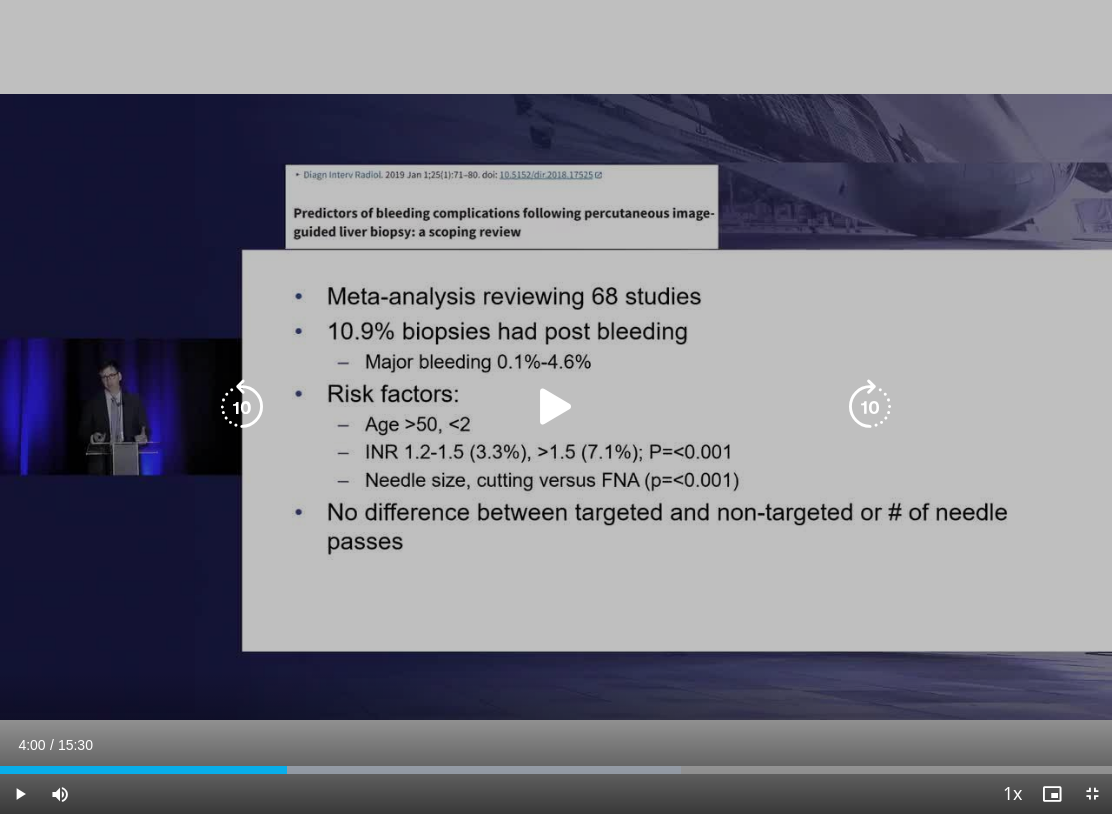 click at bounding box center [556, 407] 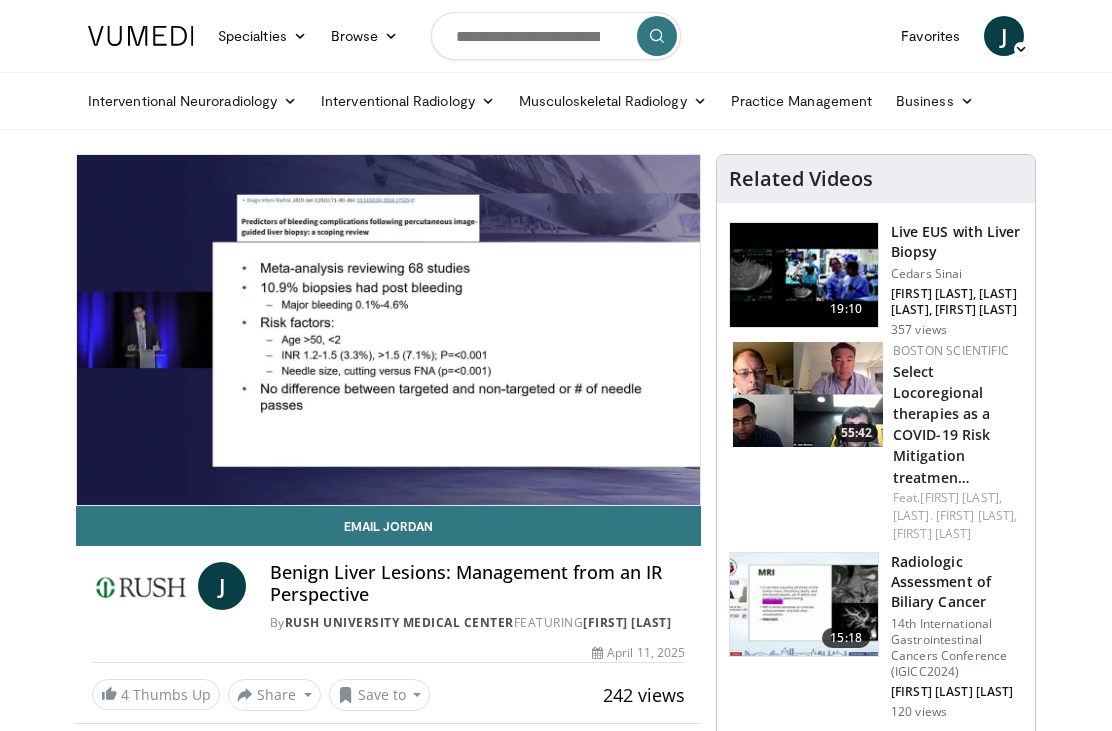 scroll, scrollTop: 0, scrollLeft: 0, axis: both 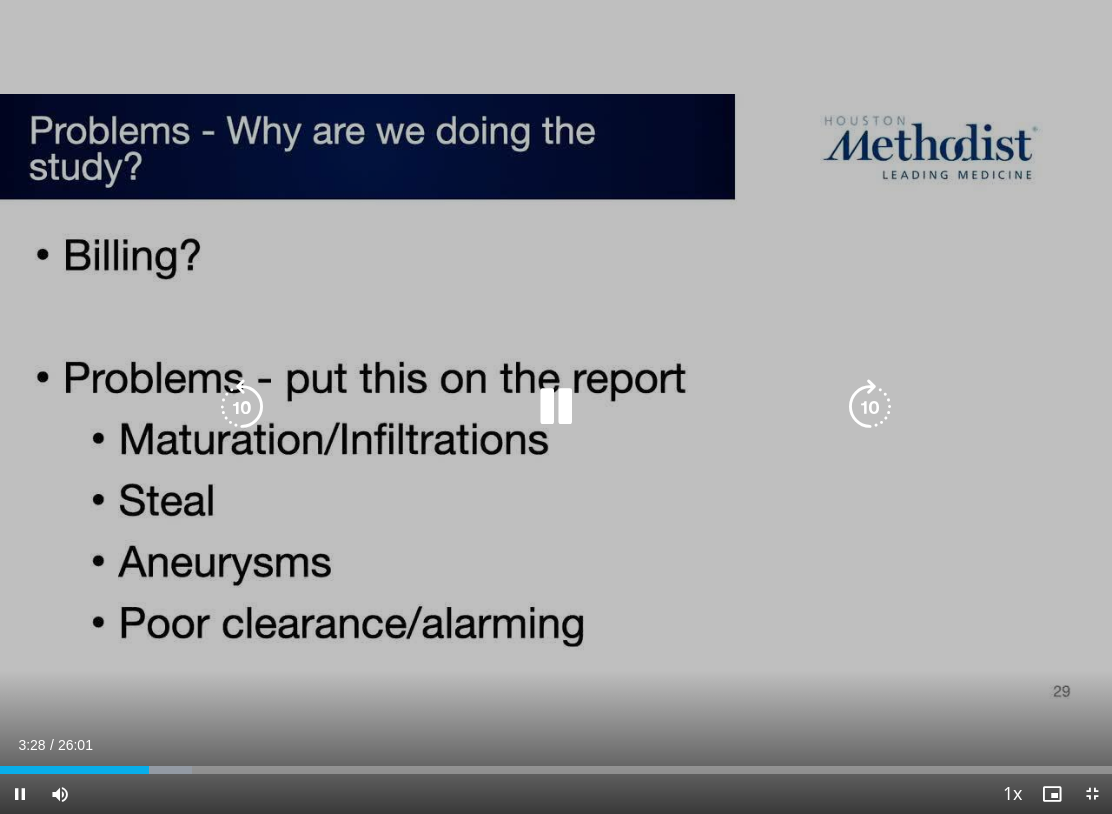 click at bounding box center [242, 407] 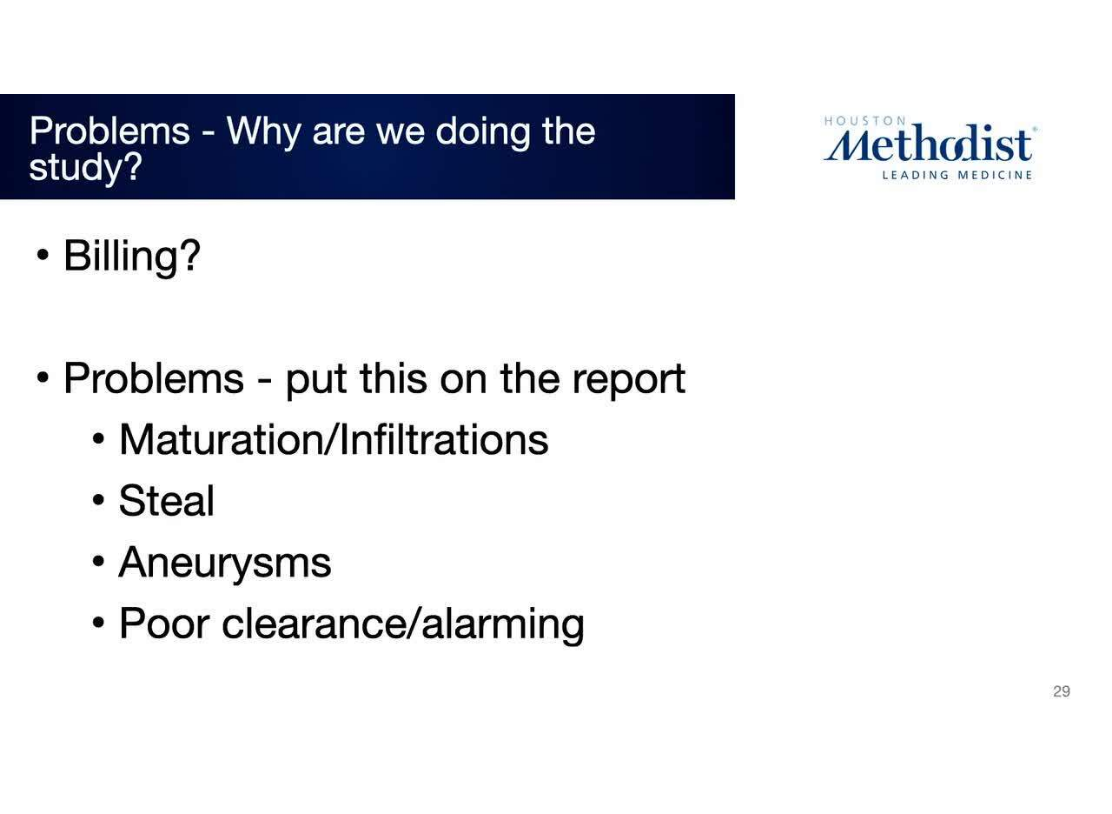 click on "10 seconds
Tap to unmute" at bounding box center (556, 407) 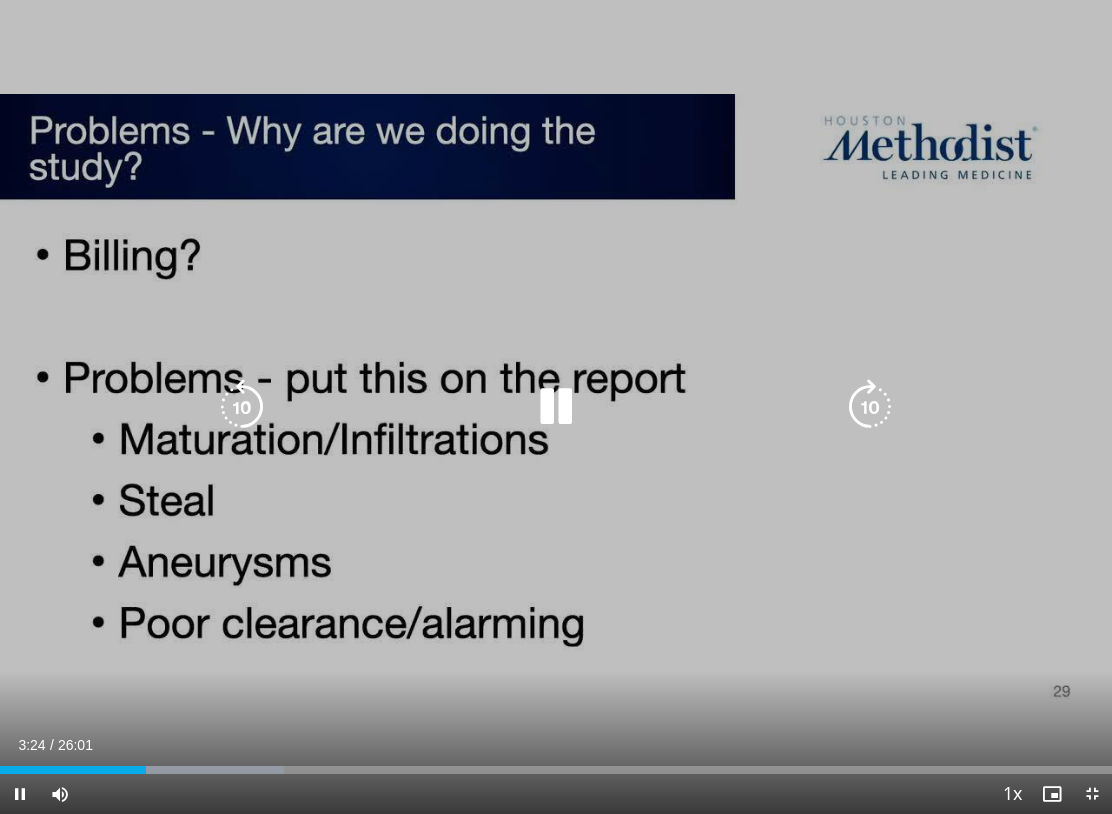 click at bounding box center [242, 407] 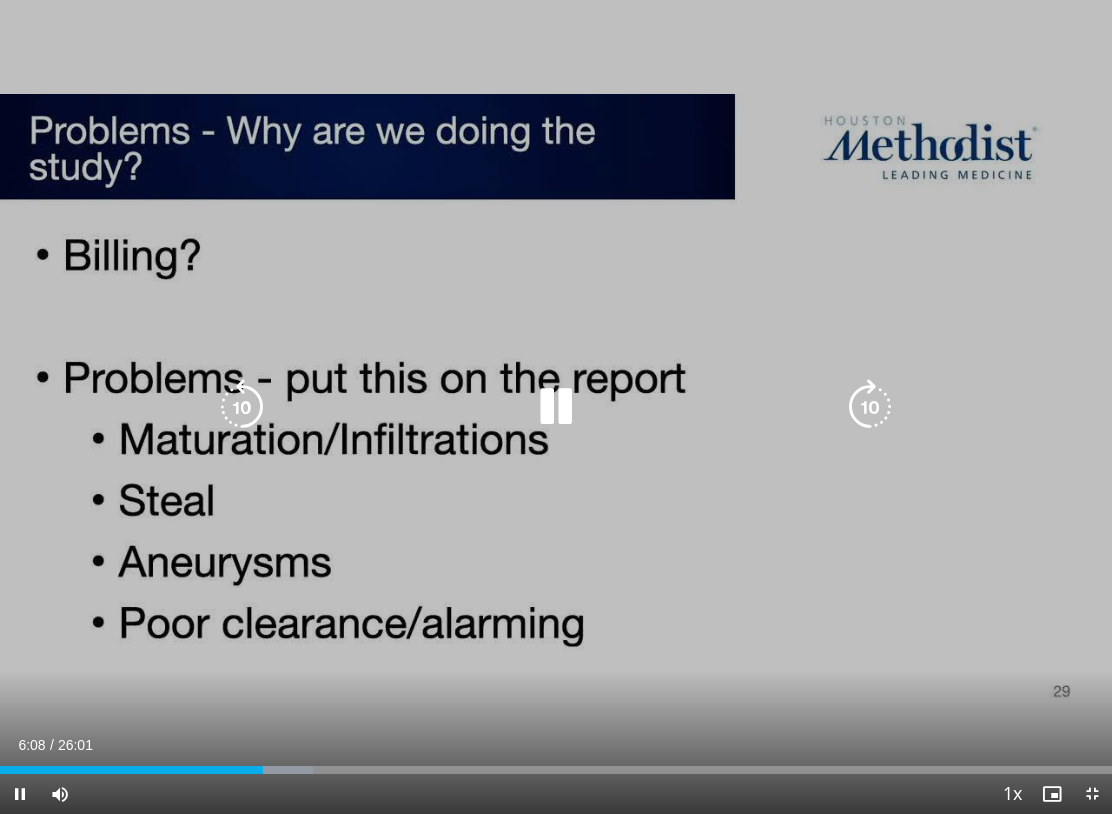 click at bounding box center (556, 407) 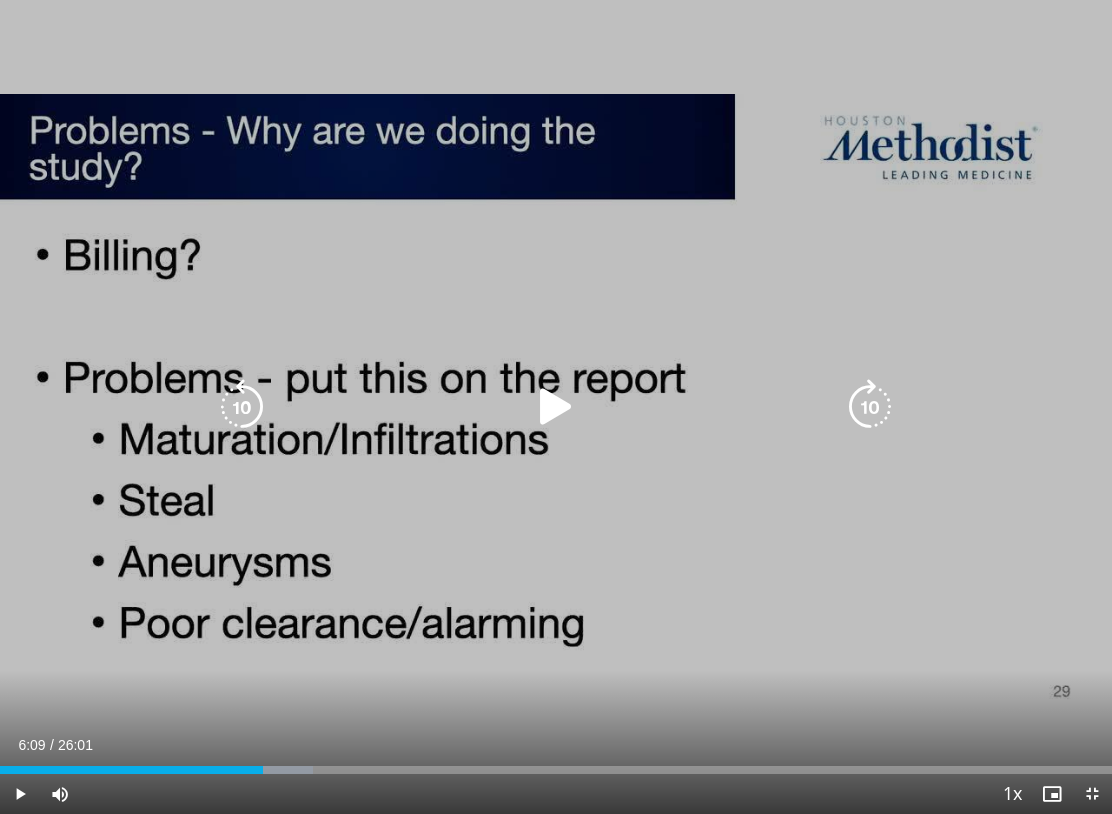click at bounding box center [556, 407] 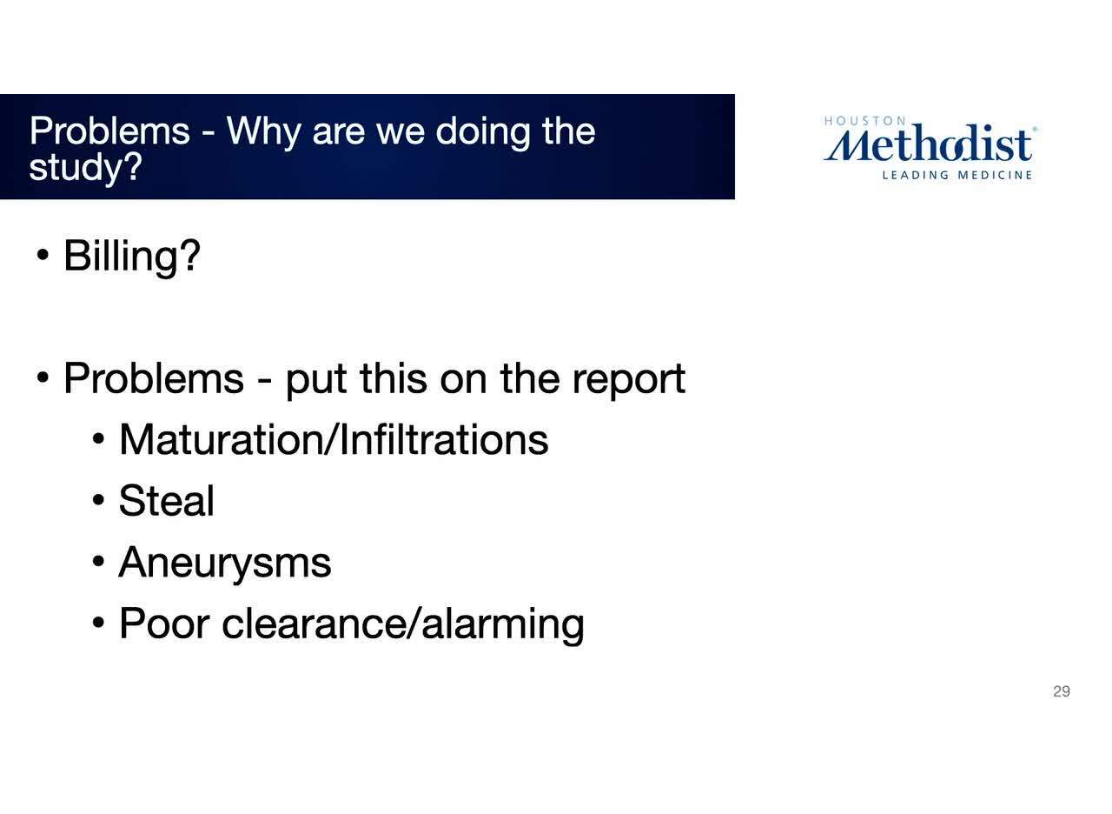 click on "10 seconds
Tap to unmute" at bounding box center (556, 407) 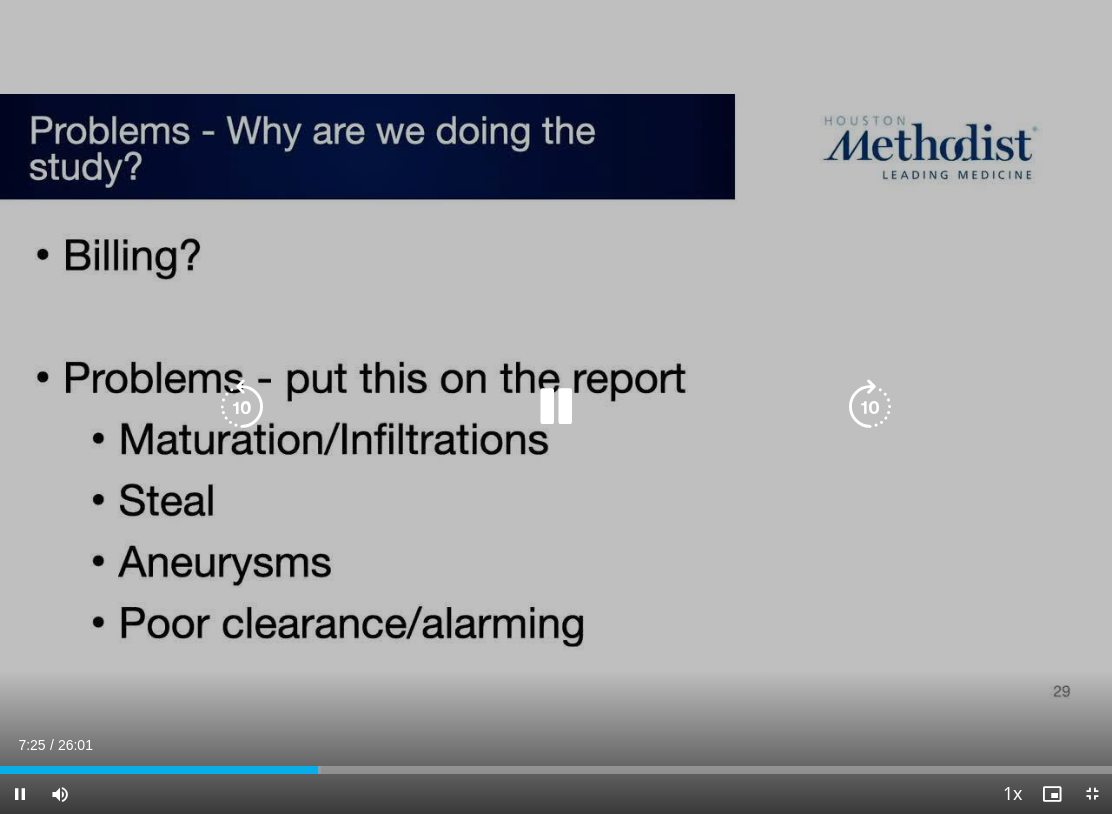 click at bounding box center (556, 407) 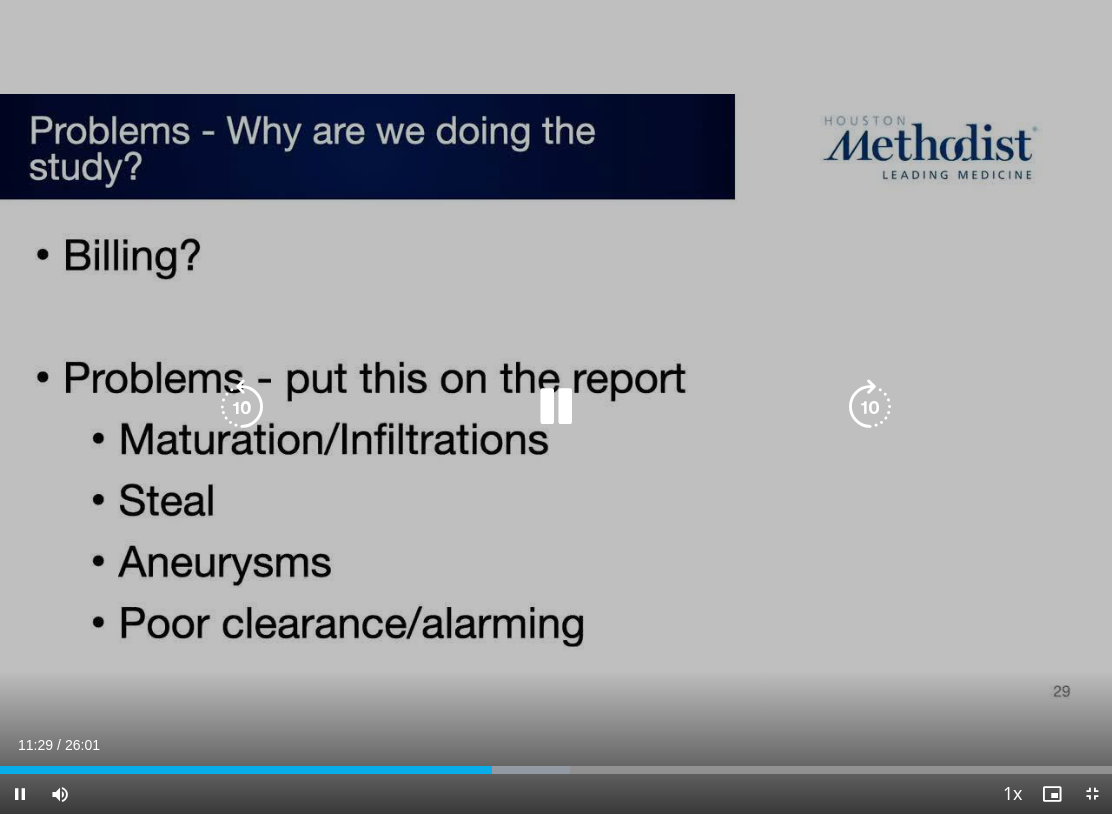 click at bounding box center [556, 407] 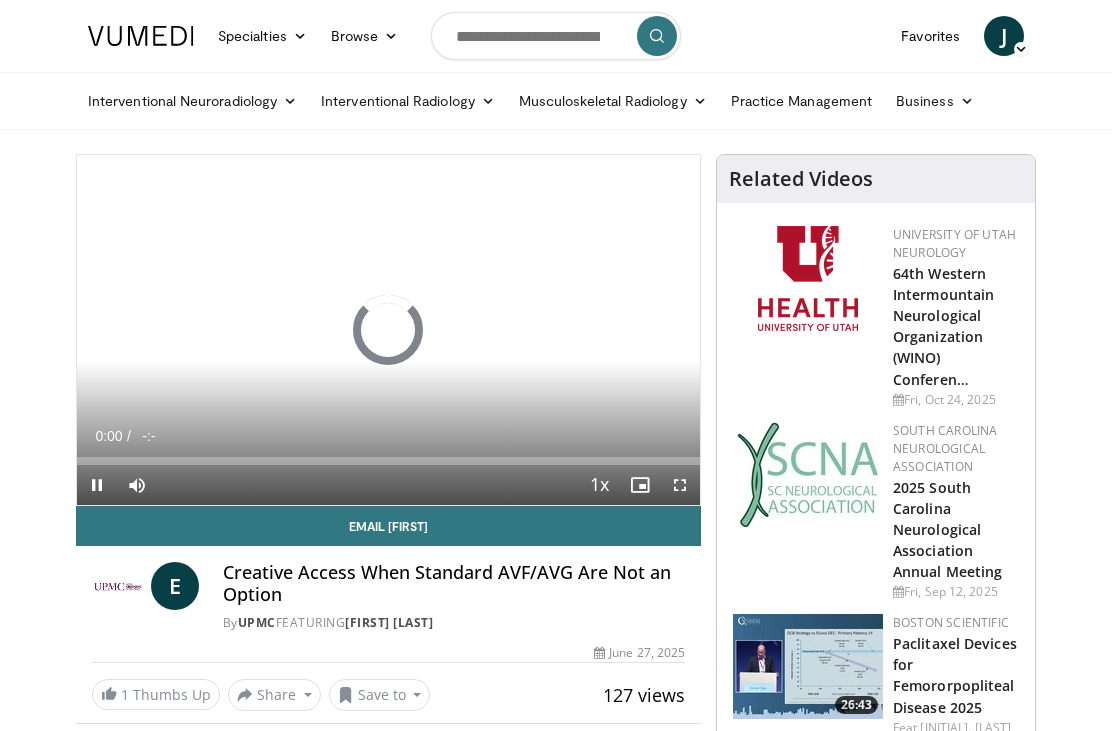 scroll, scrollTop: 0, scrollLeft: 0, axis: both 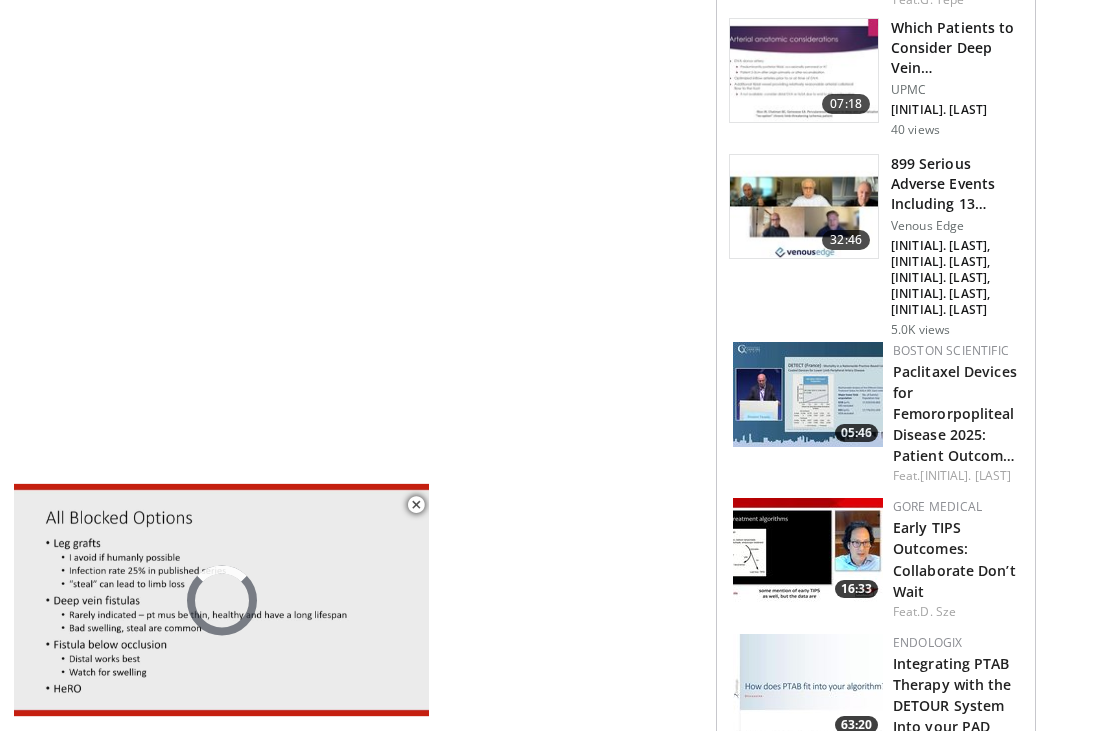 click on "Early TIPS Outcomes: Collaborate Don’t Wait" at bounding box center (954, 560) 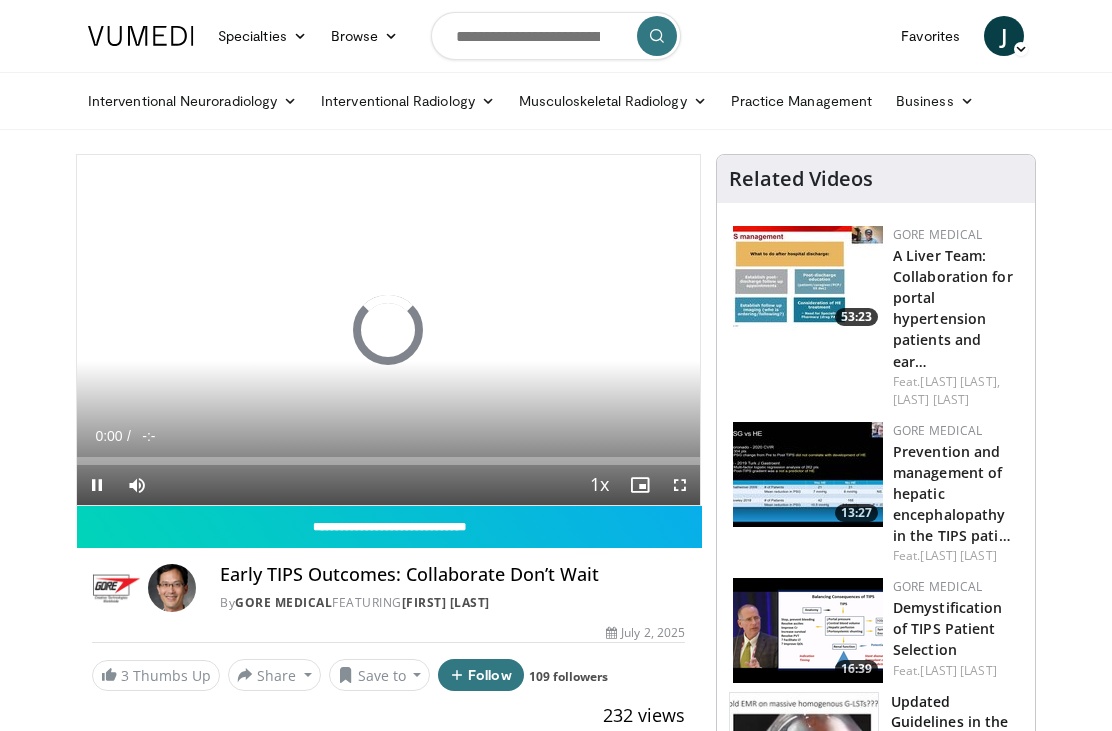 scroll, scrollTop: 0, scrollLeft: 0, axis: both 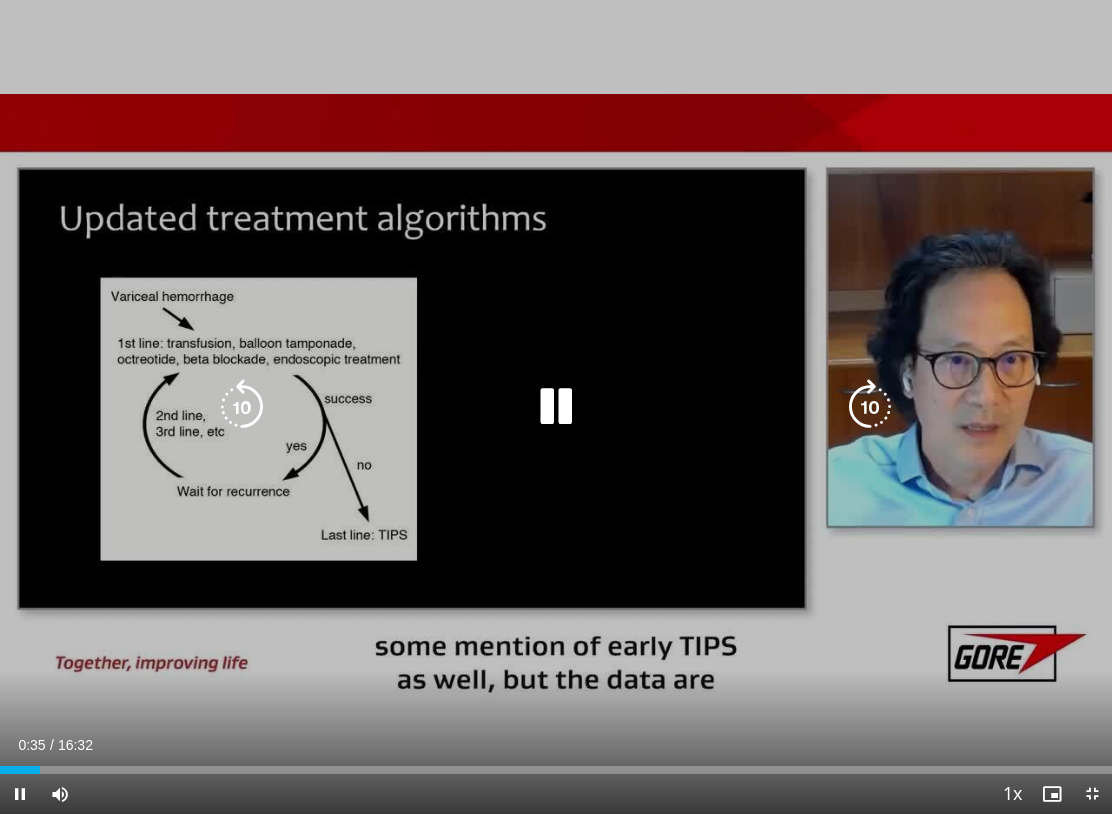 click at bounding box center [556, 407] 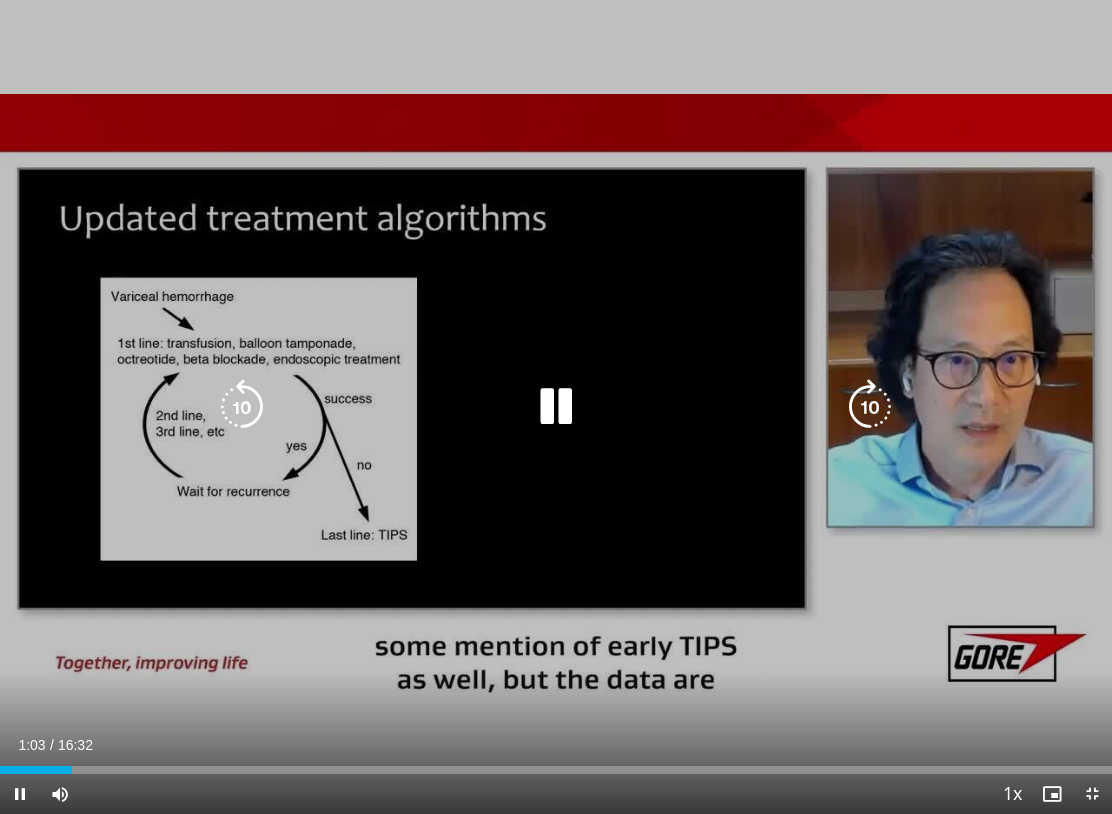 click at bounding box center (20, 794) 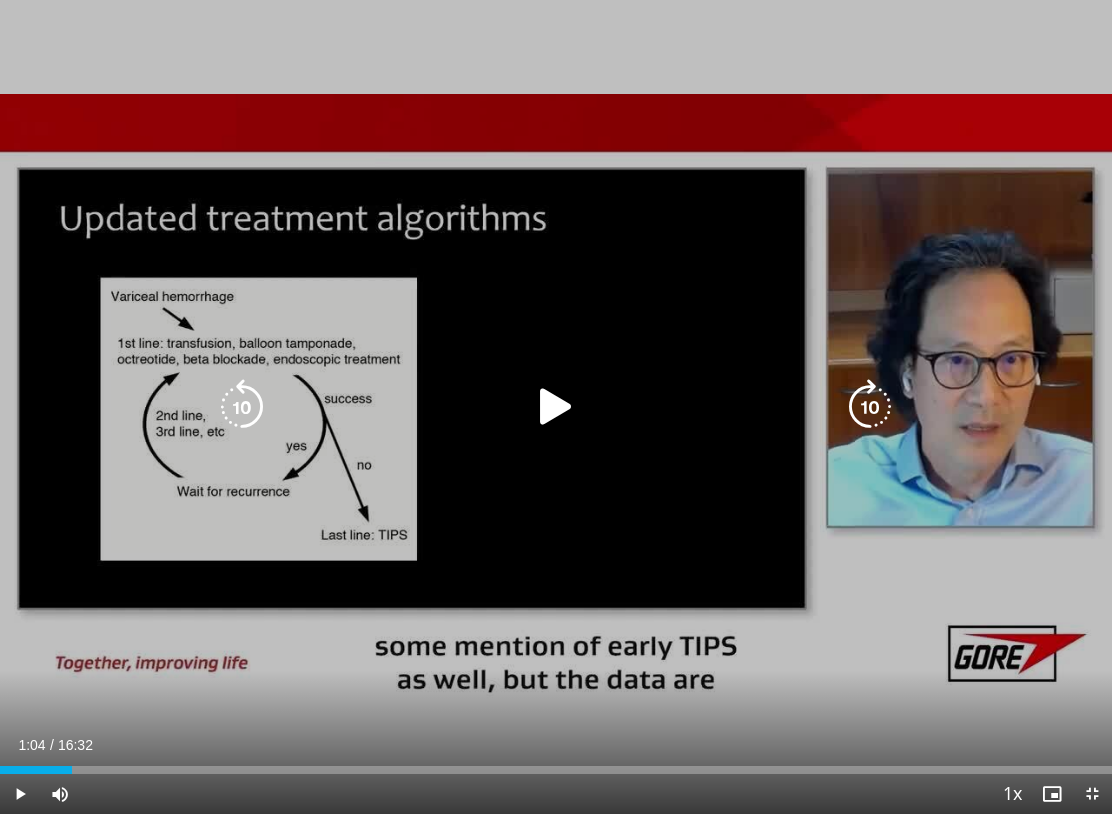 click at bounding box center (556, 407) 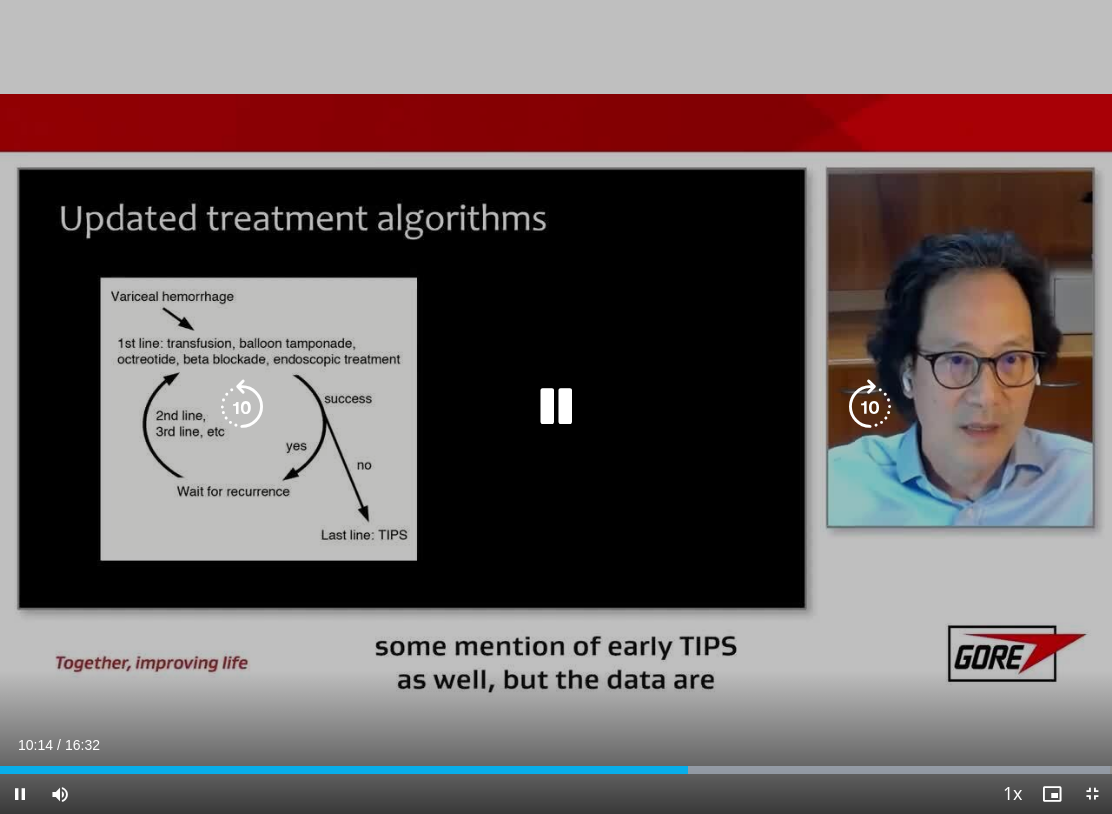 click at bounding box center (556, 407) 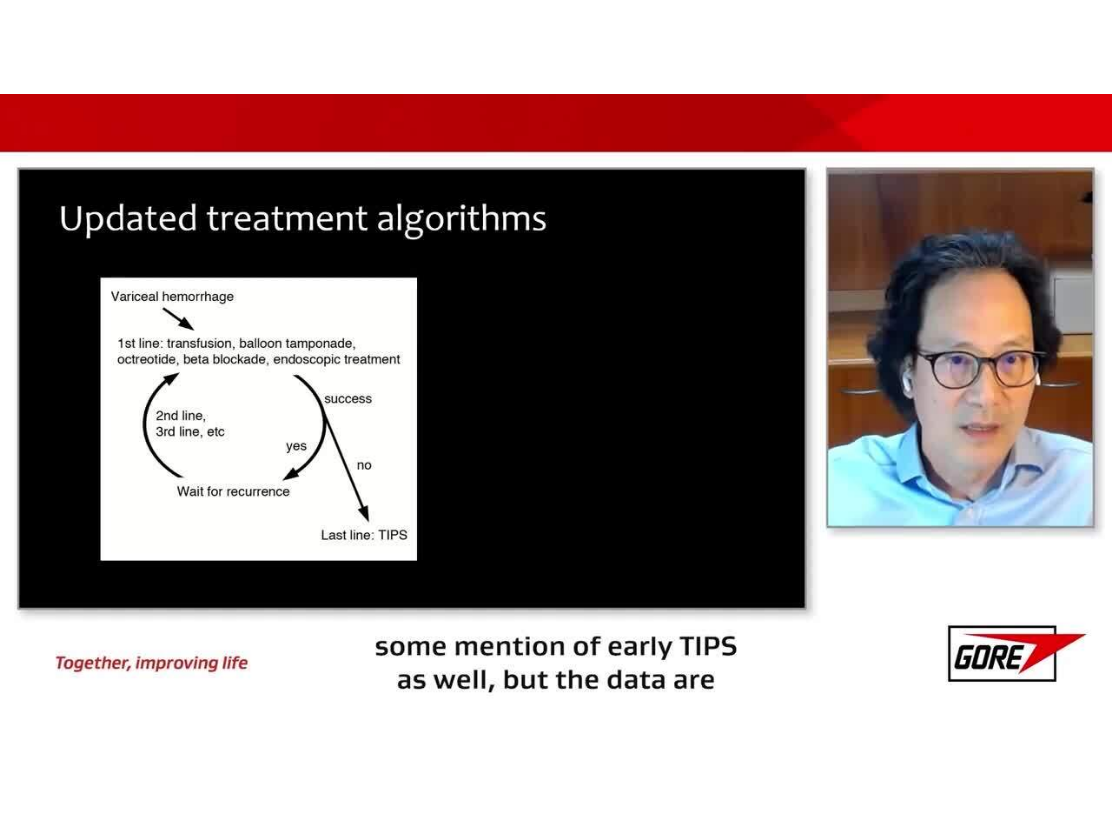 click on "10 seconds
Tap to unmute" at bounding box center (556, 407) 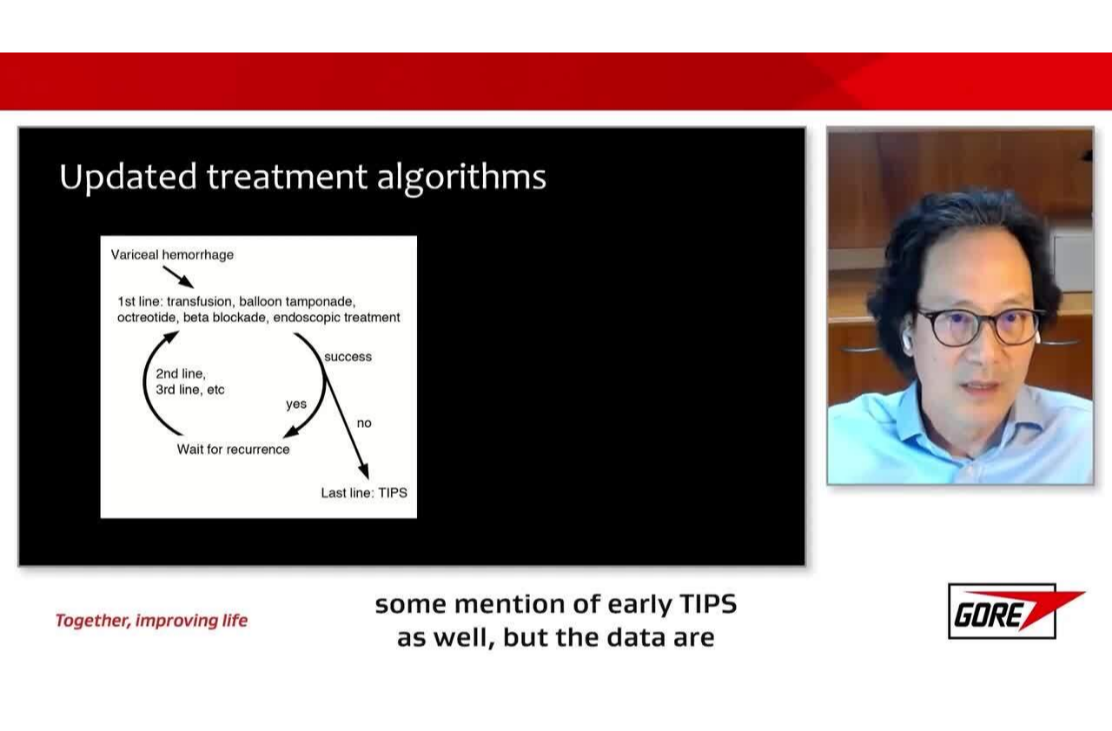 scroll, scrollTop: 96, scrollLeft: 0, axis: vertical 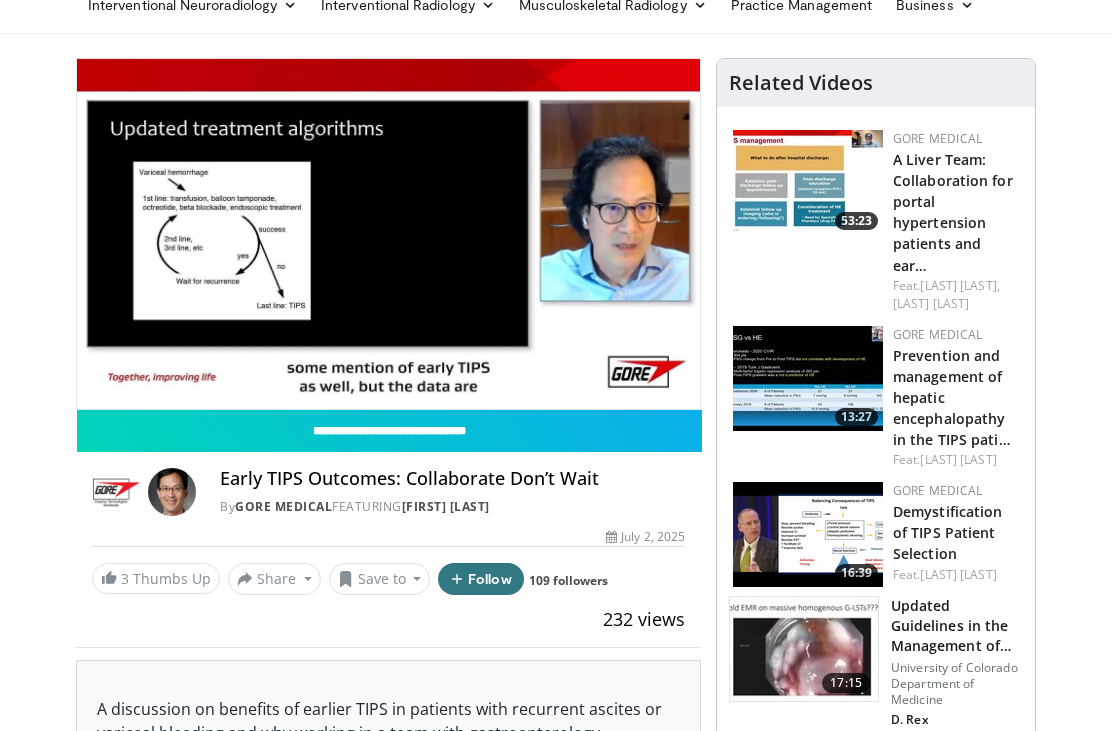 click on "Demystification of TIPS Patient Selection" at bounding box center (948, 532) 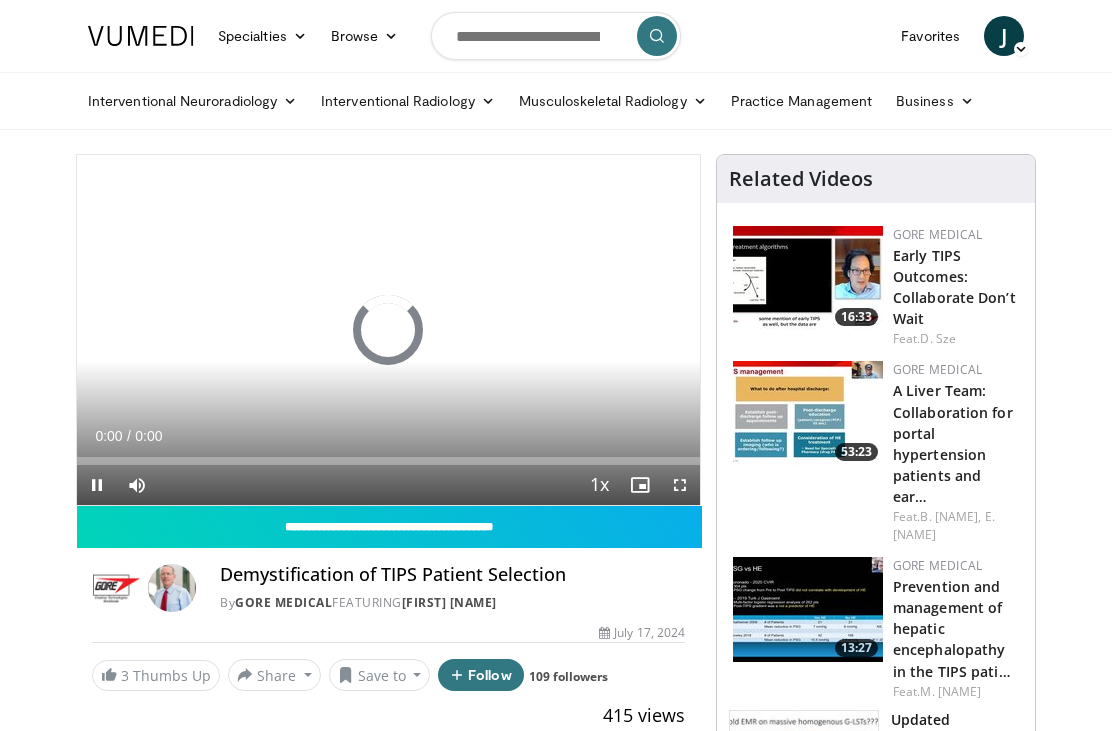 scroll, scrollTop: 0, scrollLeft: 0, axis: both 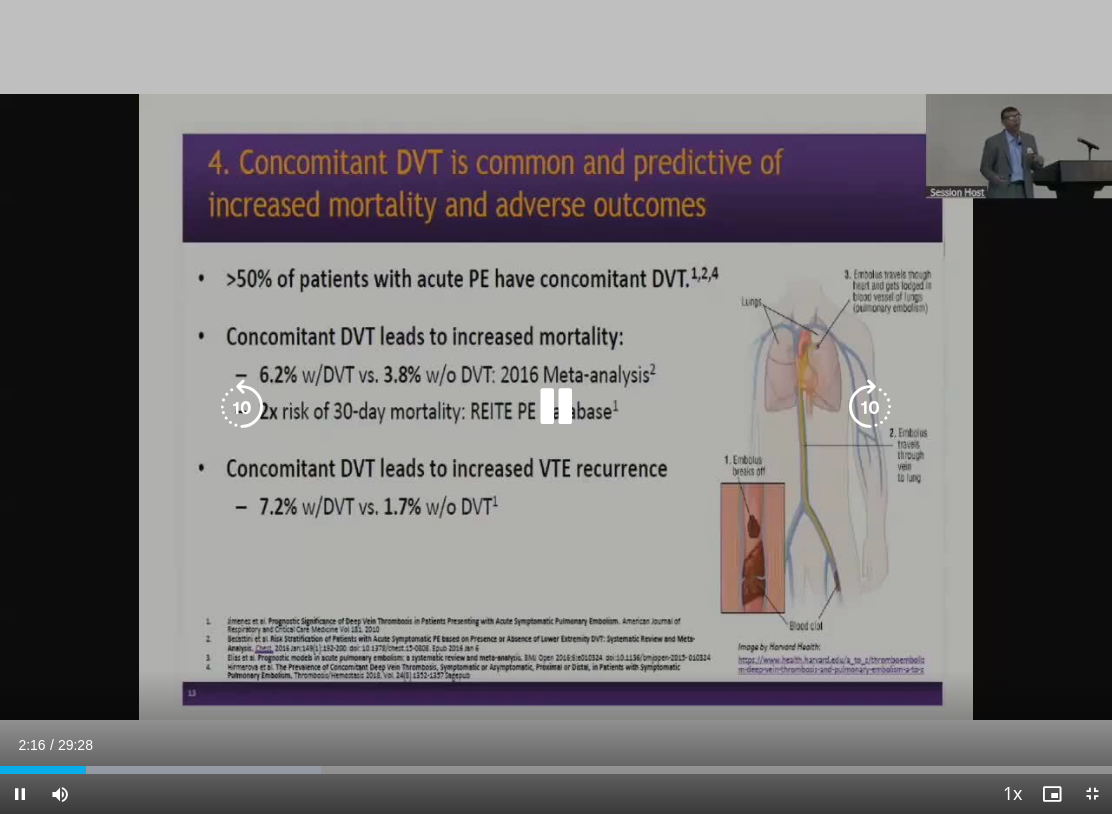 click at bounding box center [556, 407] 